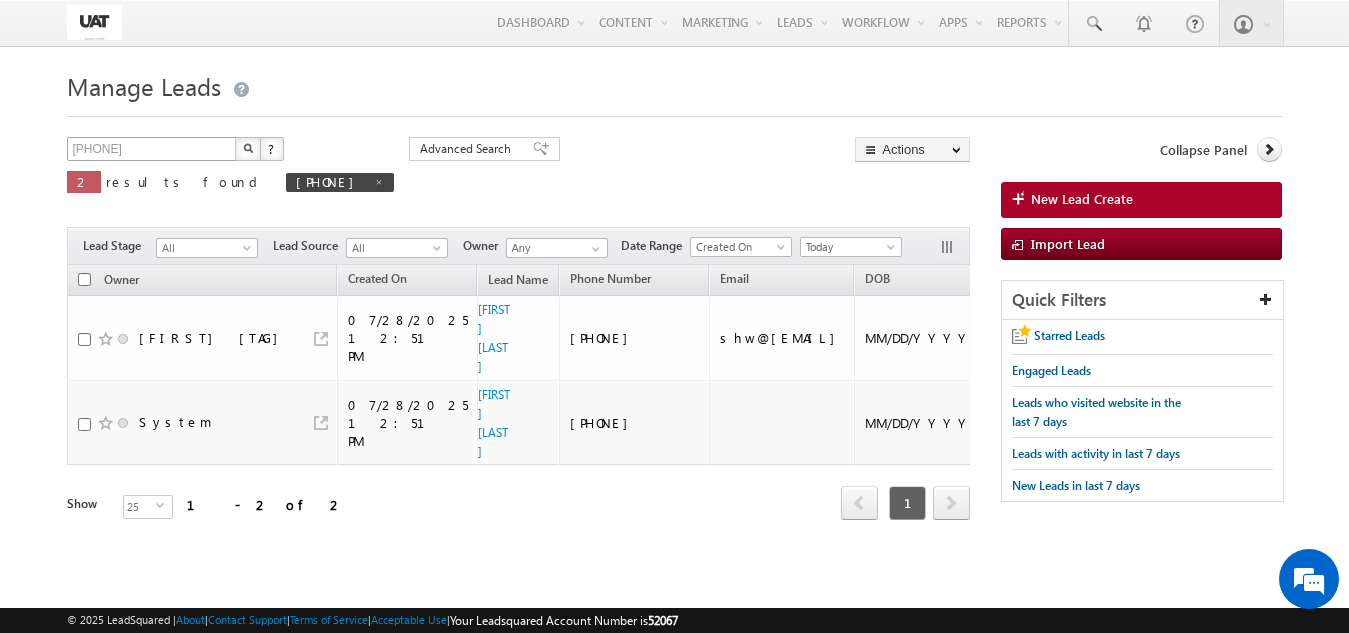 scroll, scrollTop: 0, scrollLeft: 0, axis: both 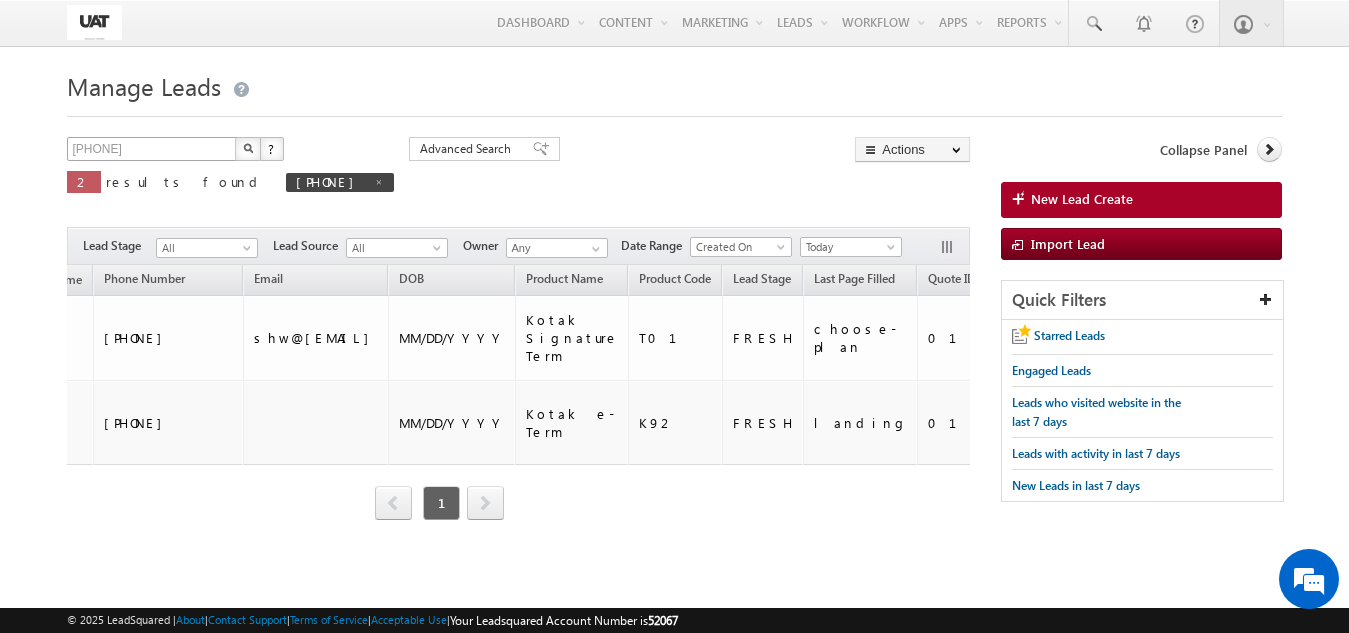 type on "[PHONE]" 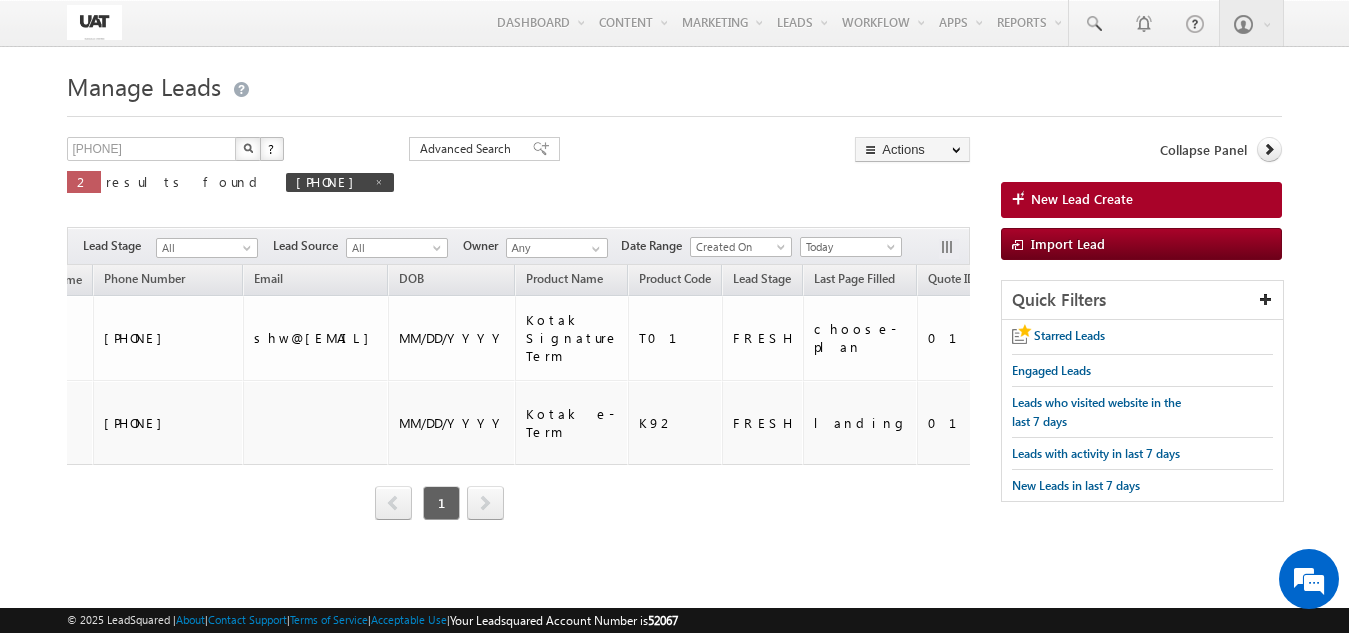 click at bounding box center [248, 149] 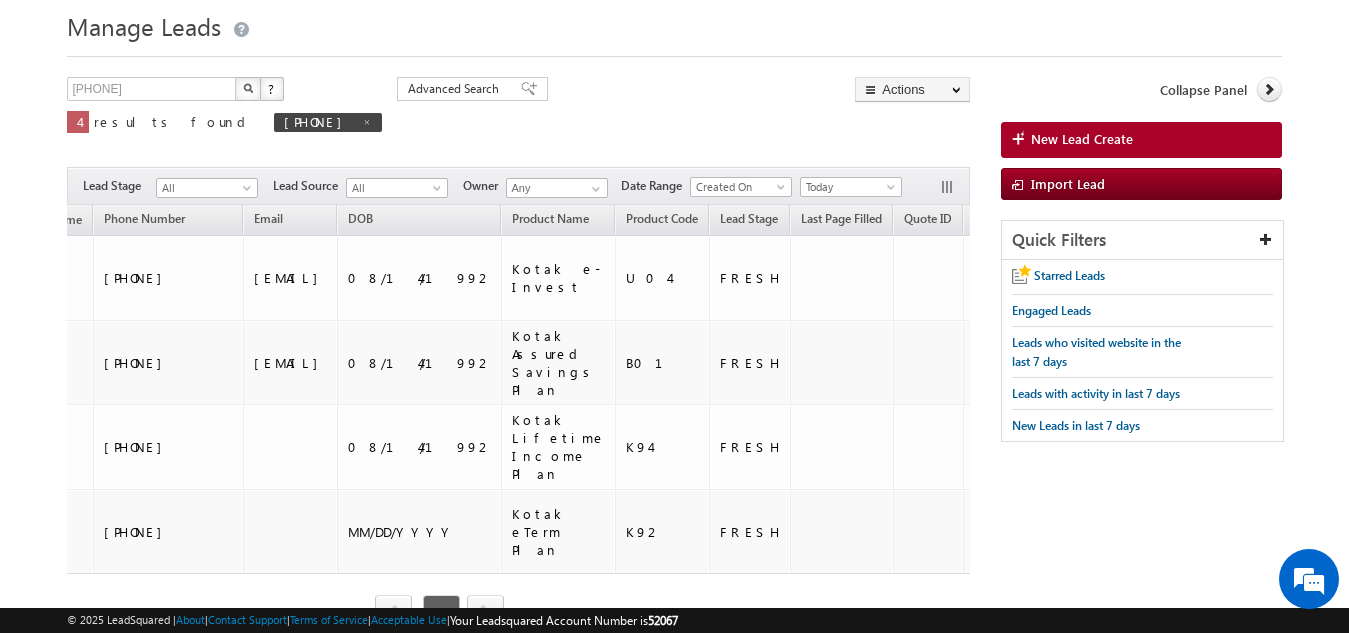 scroll, scrollTop: 92, scrollLeft: 0, axis: vertical 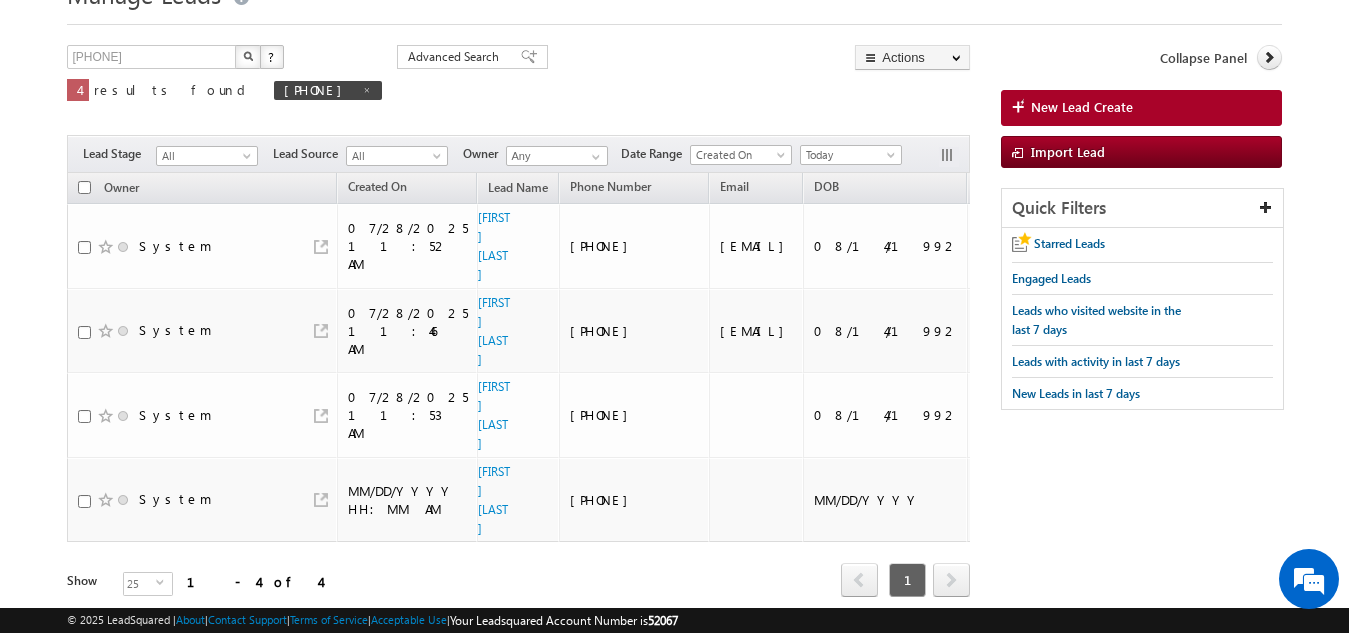 click on "Today" at bounding box center [848, 155] 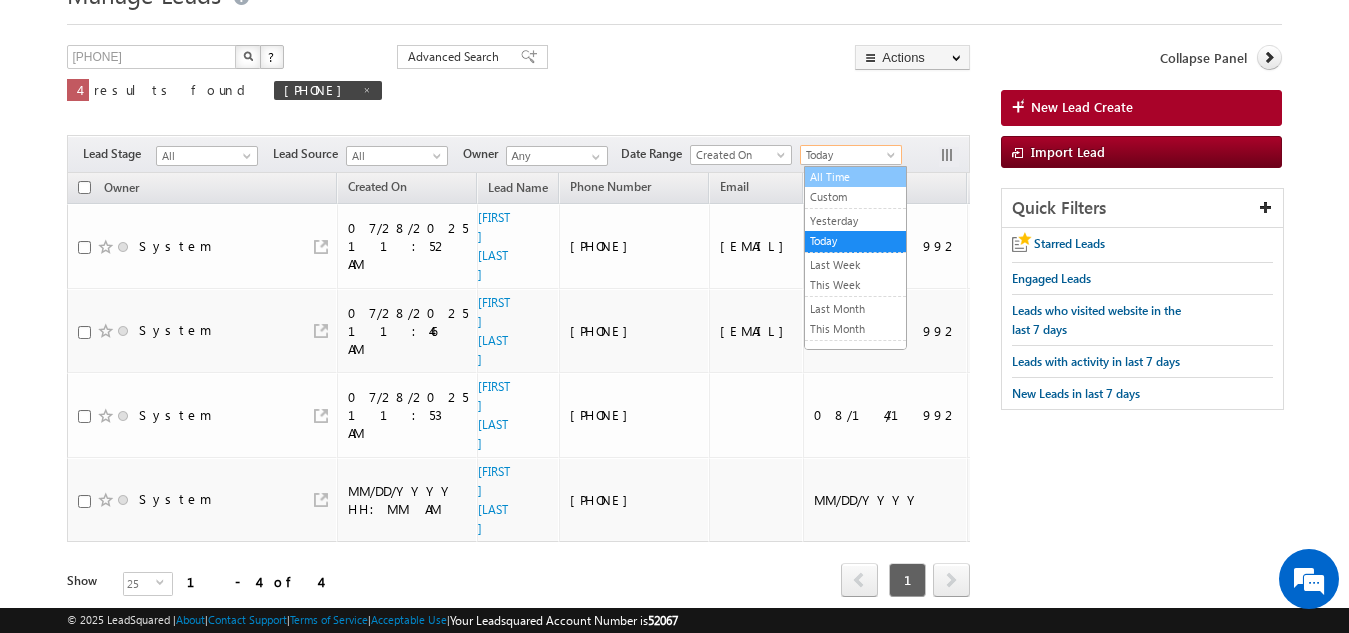 drag, startPoint x: 842, startPoint y: 193, endPoint x: 842, endPoint y: 175, distance: 18 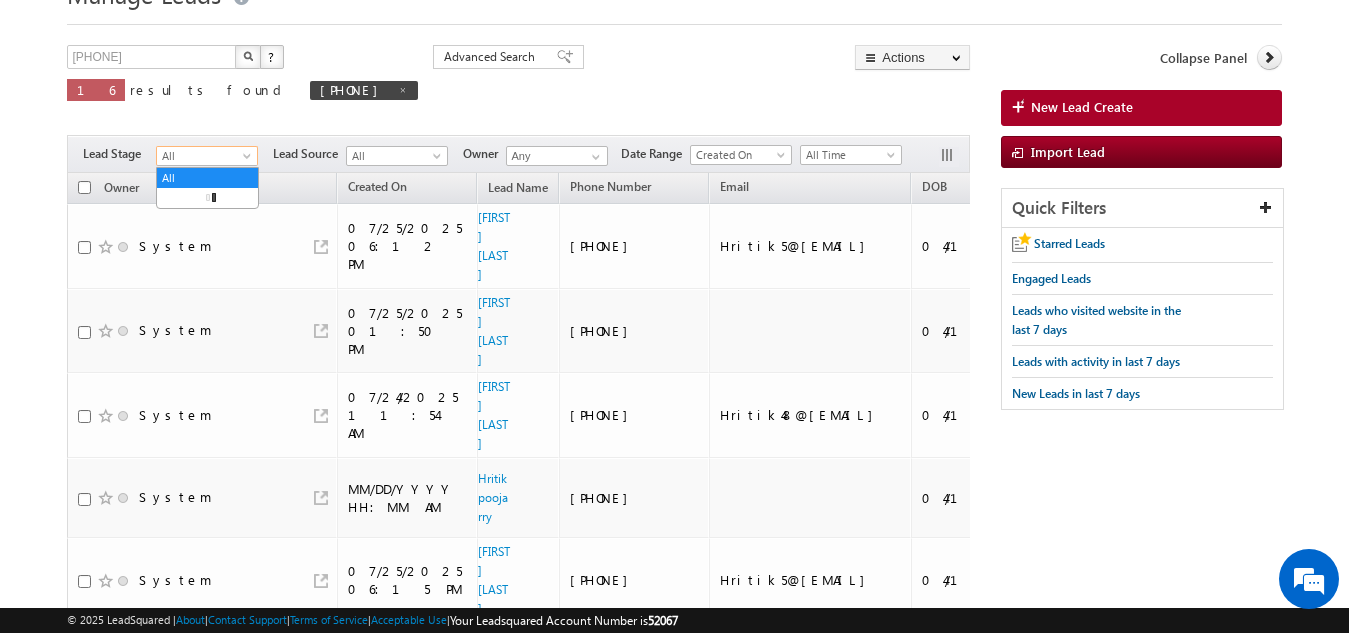 click on "All" at bounding box center (204, 156) 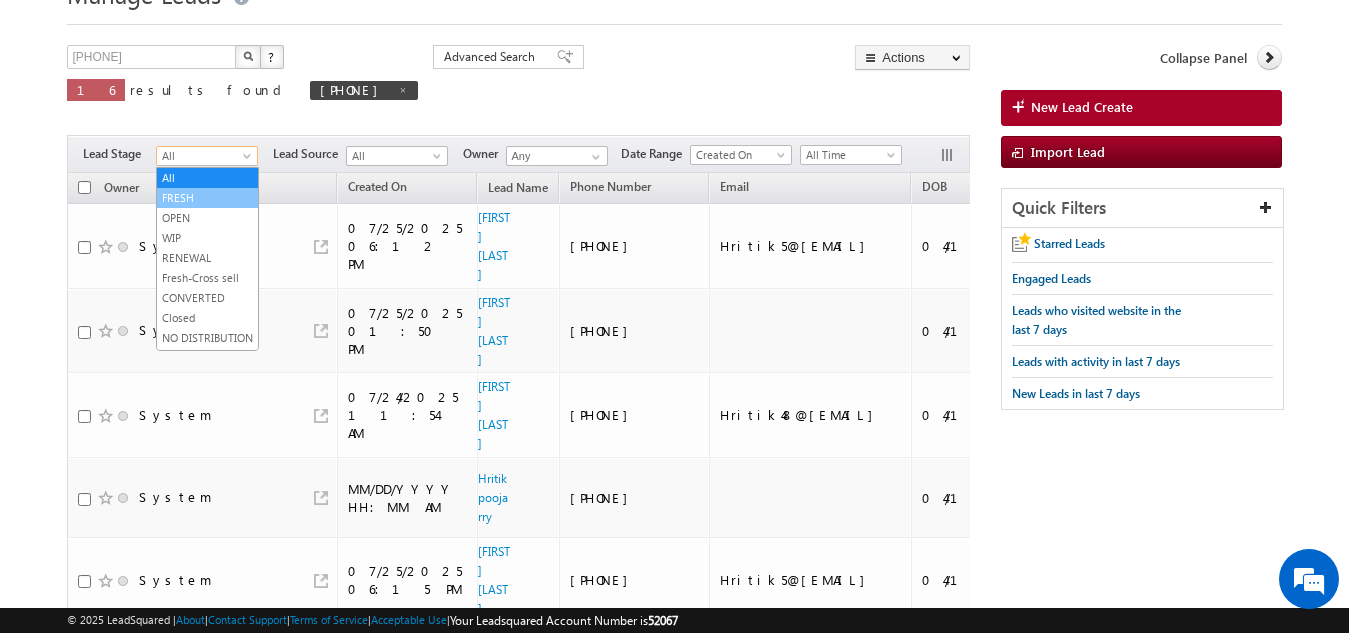 click on "FRESH" at bounding box center [207, 198] 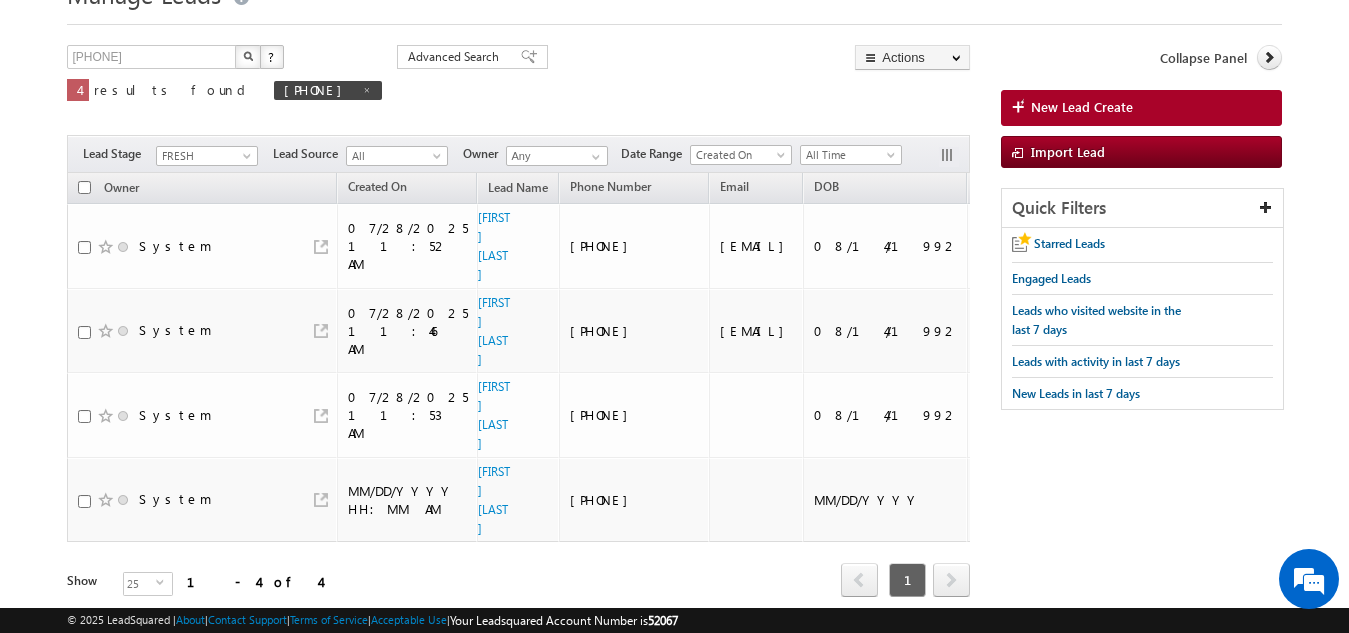 click at bounding box center [84, 187] 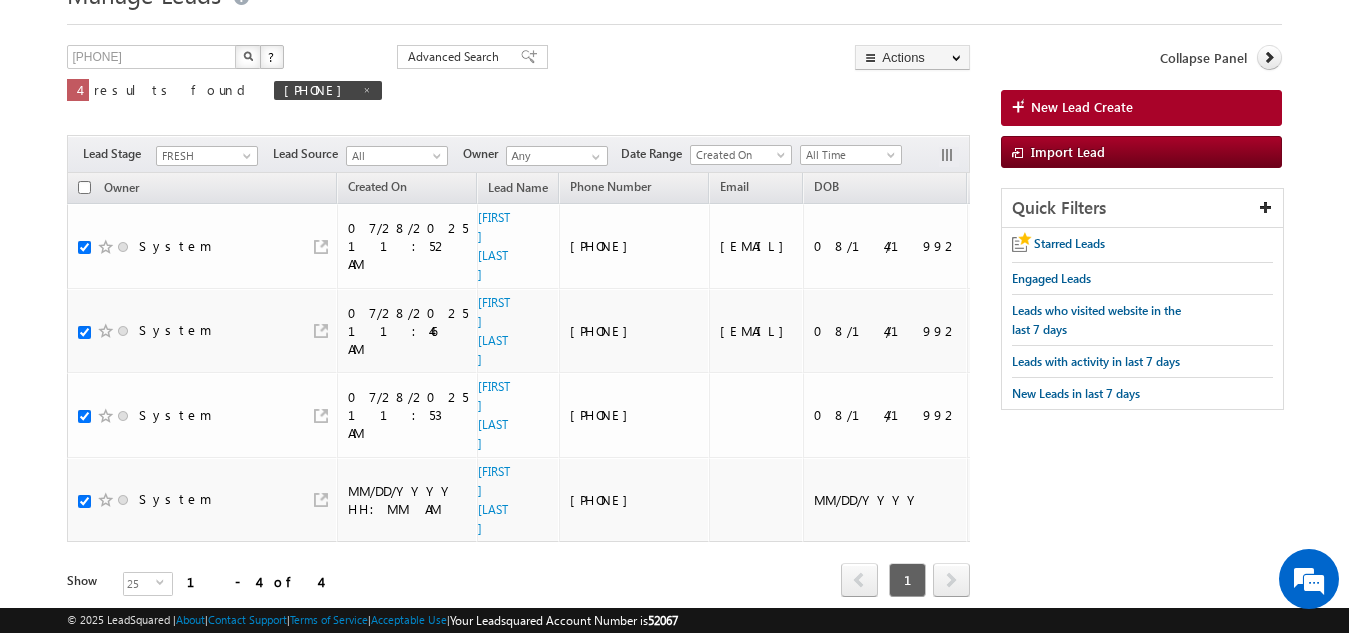 checkbox on "true" 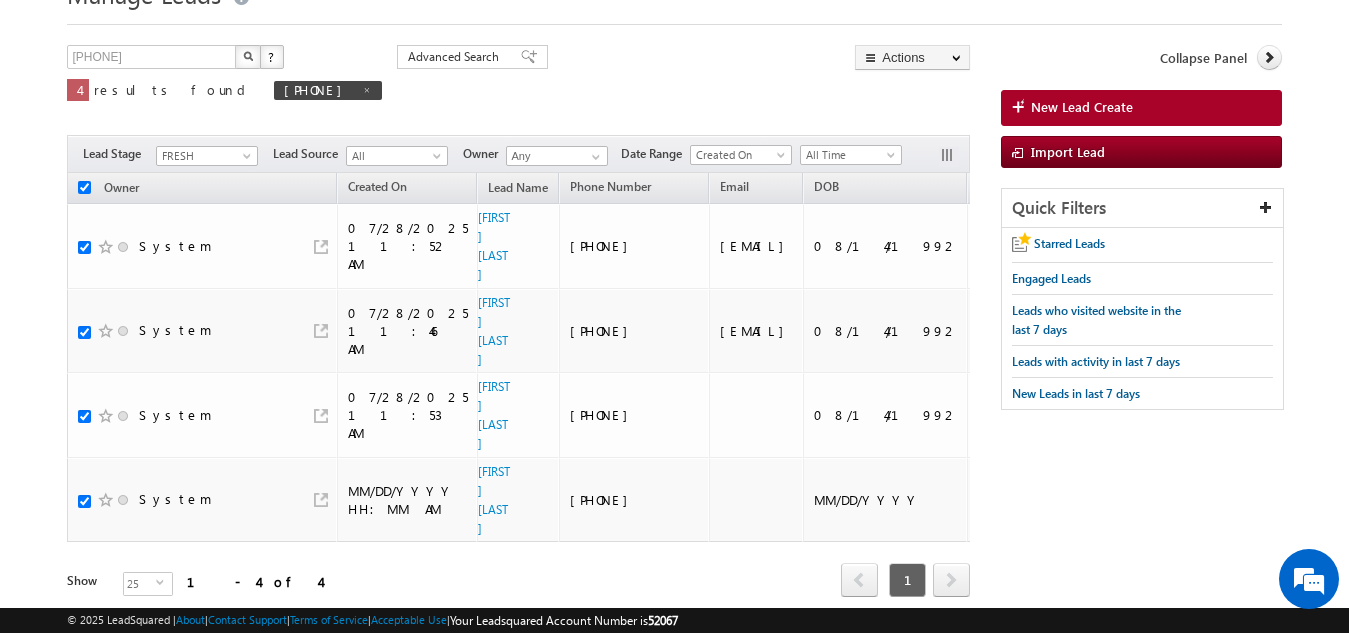 checkbox on "true" 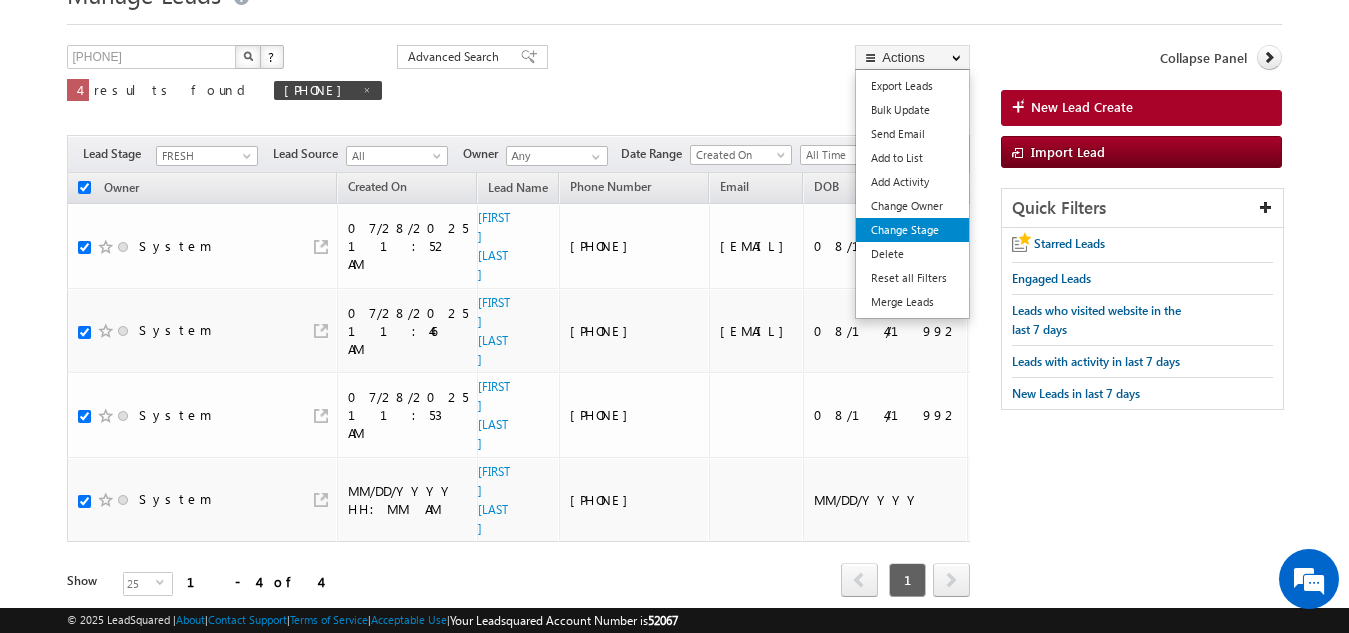 click on "Change Stage" at bounding box center (912, 230) 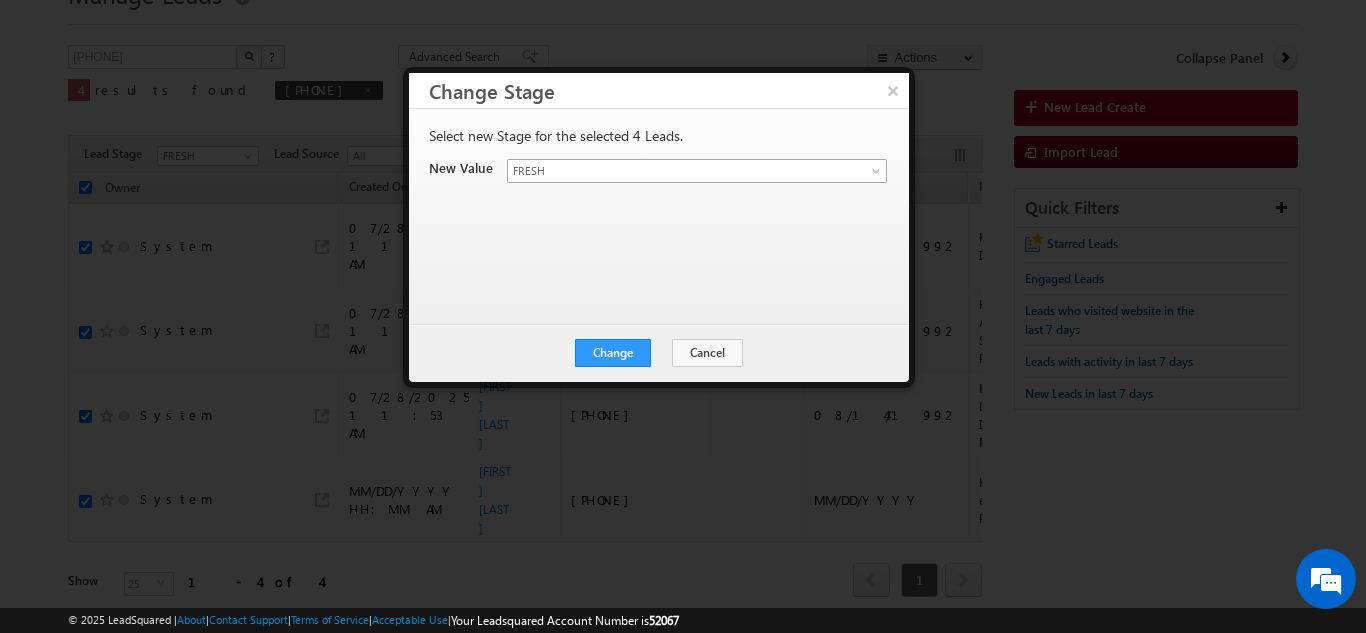 click on "FRESH" at bounding box center (673, 171) 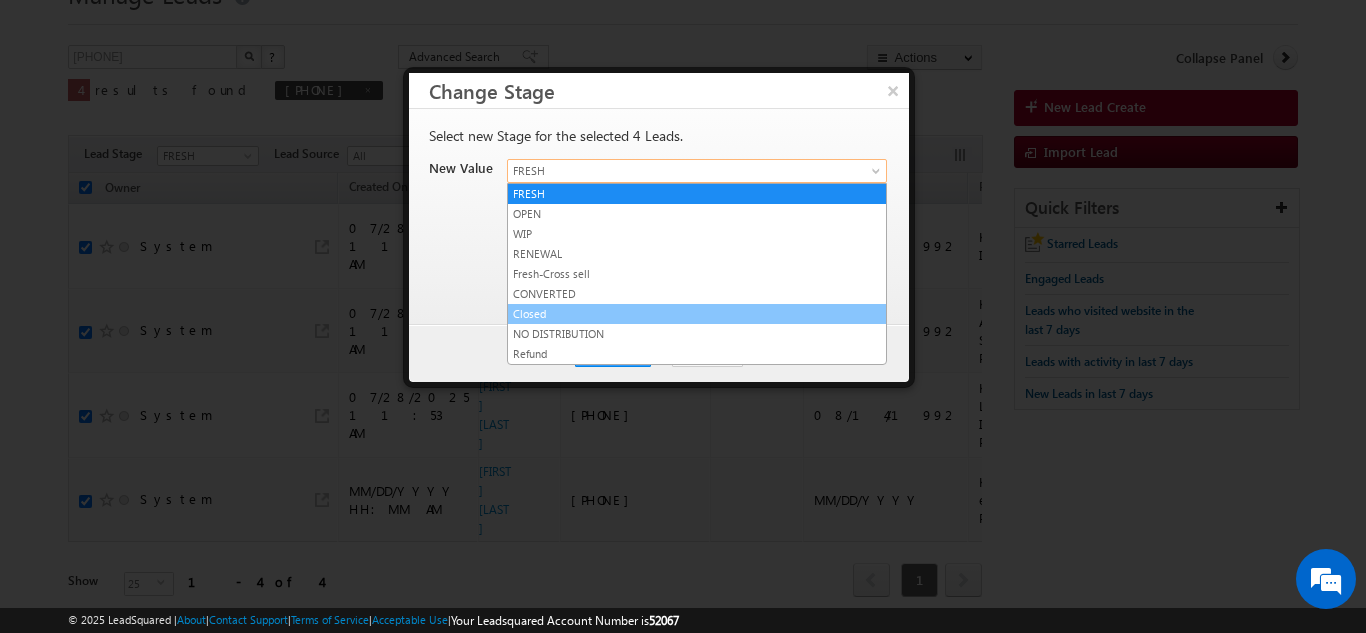 drag, startPoint x: 557, startPoint y: 315, endPoint x: 577, endPoint y: 326, distance: 22.825424 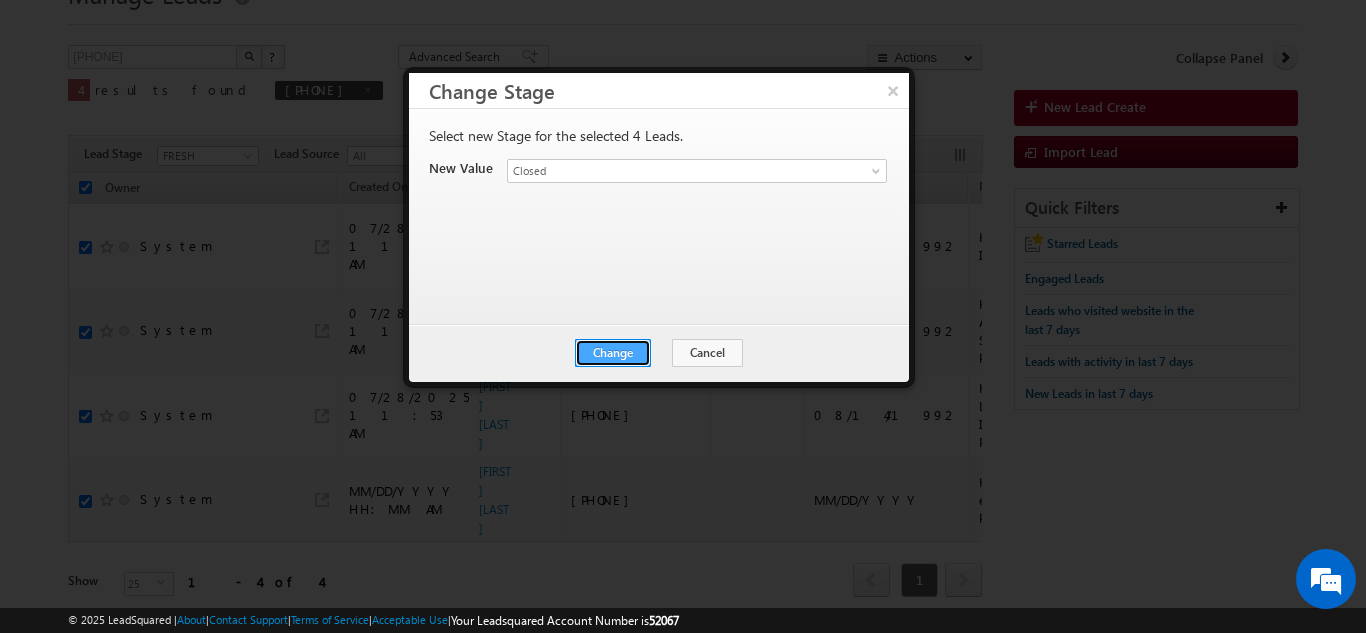 click on "Change" at bounding box center (613, 353) 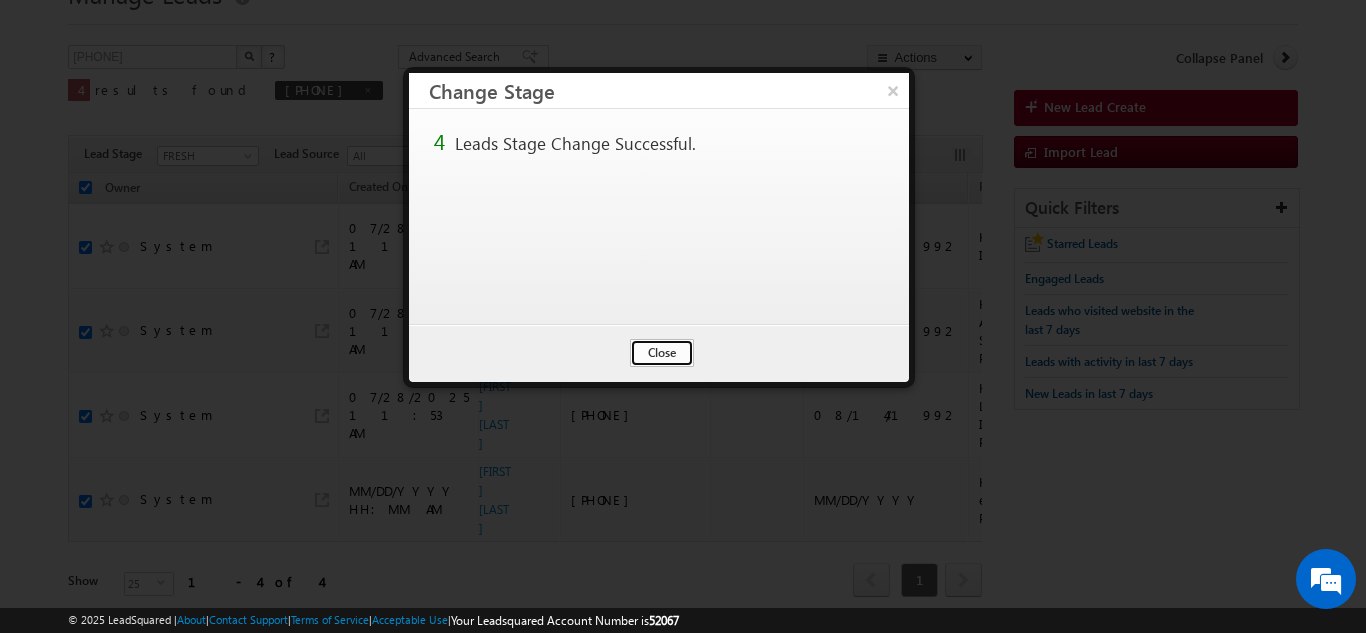 click on "Close" at bounding box center [662, 353] 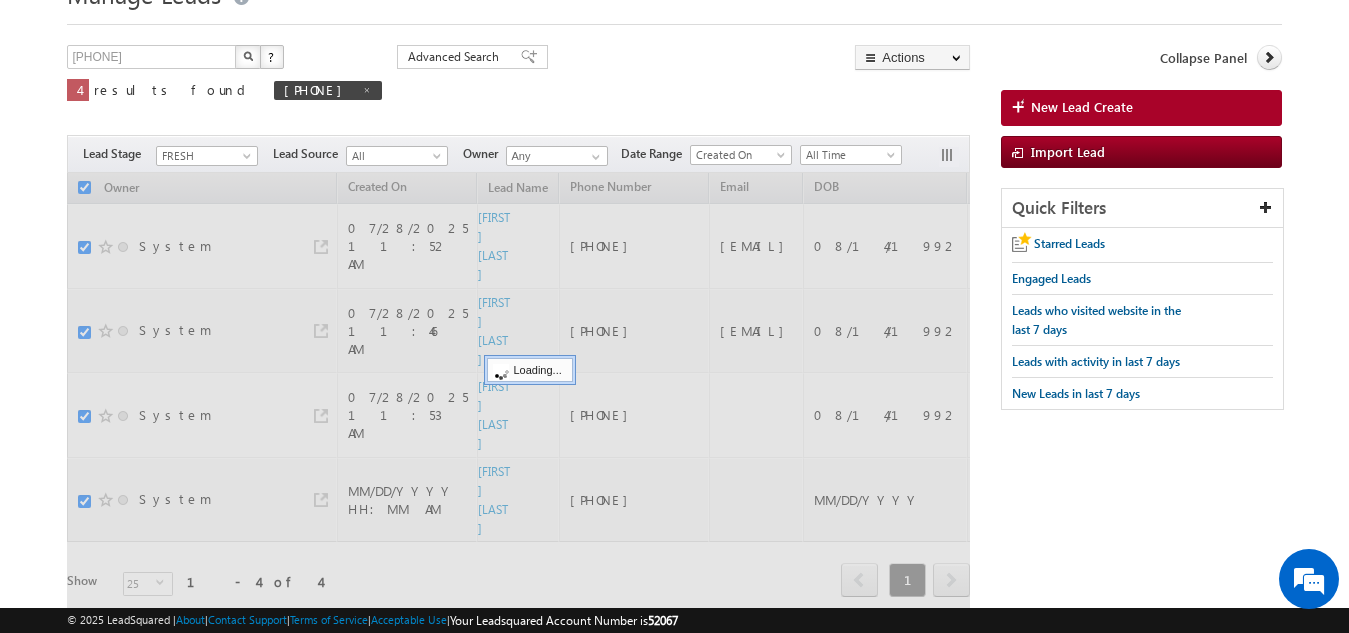 checkbox on "false" 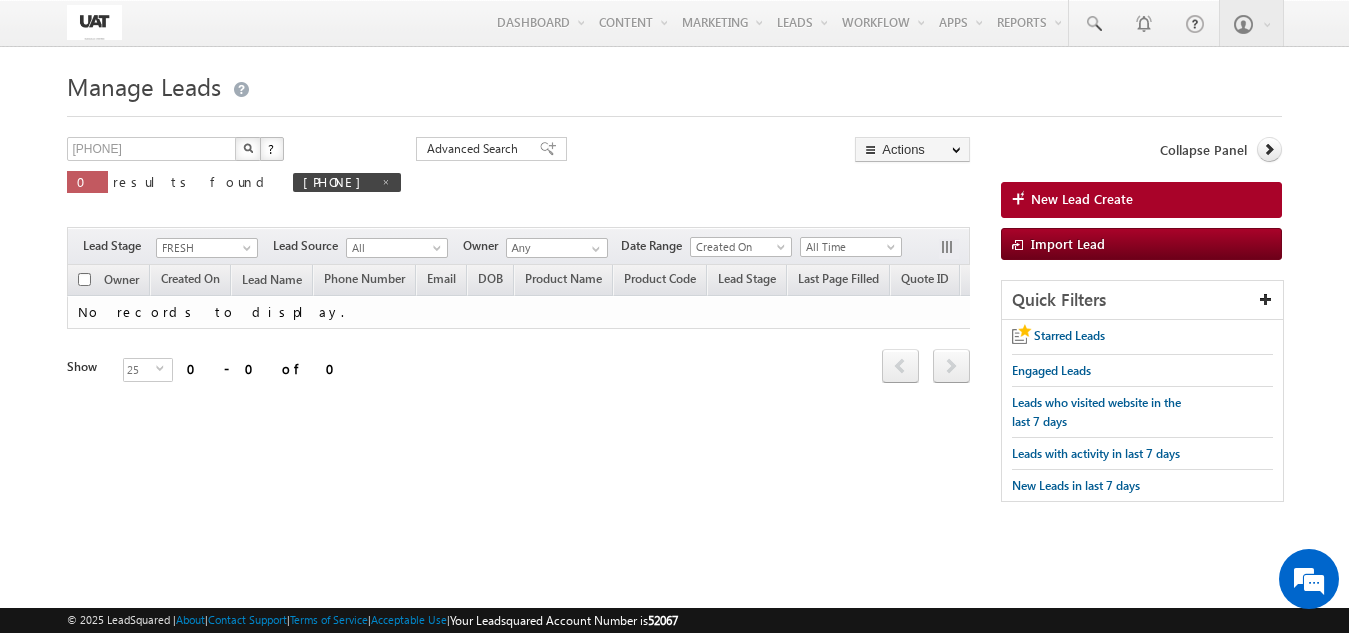 scroll, scrollTop: 0, scrollLeft: 0, axis: both 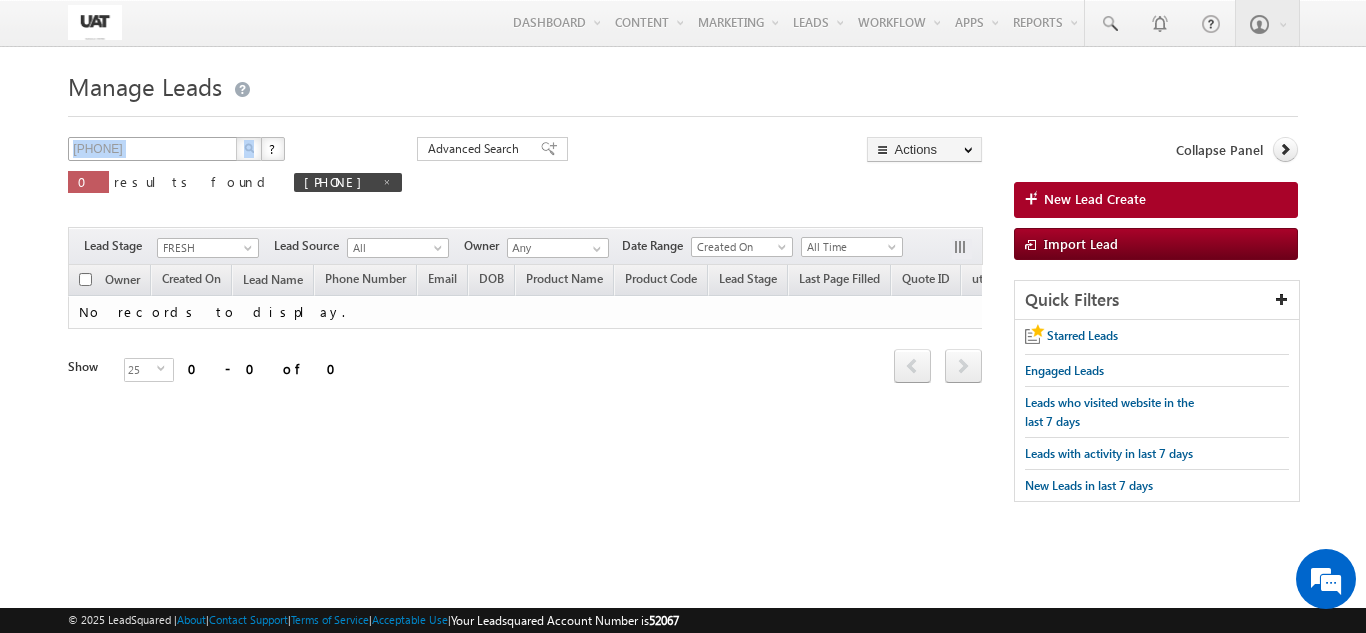 drag, startPoint x: 189, startPoint y: 132, endPoint x: 163, endPoint y: 154, distance: 34.058773 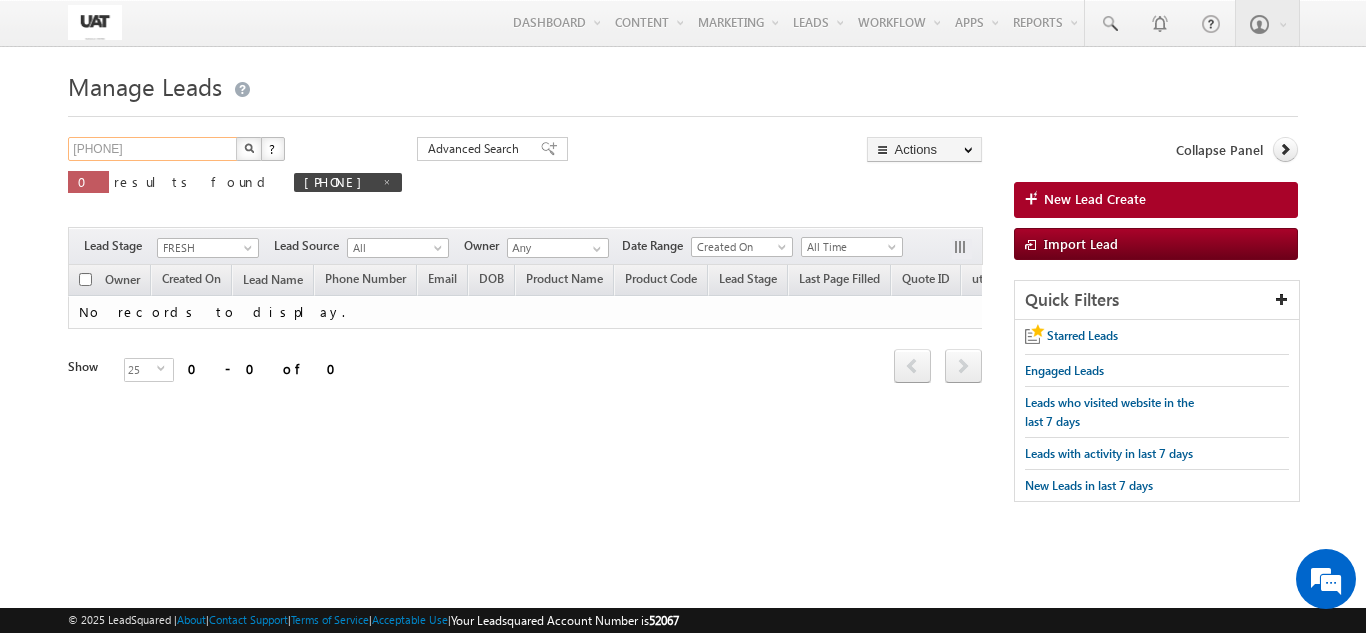 drag, startPoint x: 185, startPoint y: 153, endPoint x: 0, endPoint y: 153, distance: 185 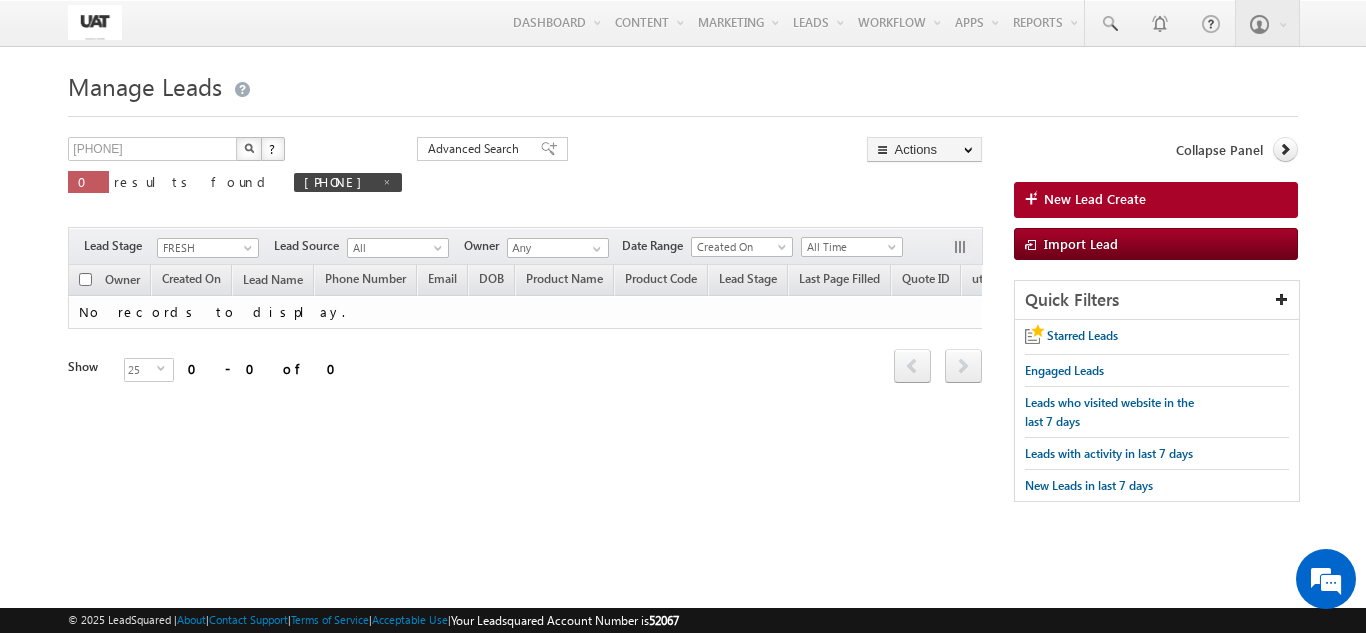 click at bounding box center [249, 149] 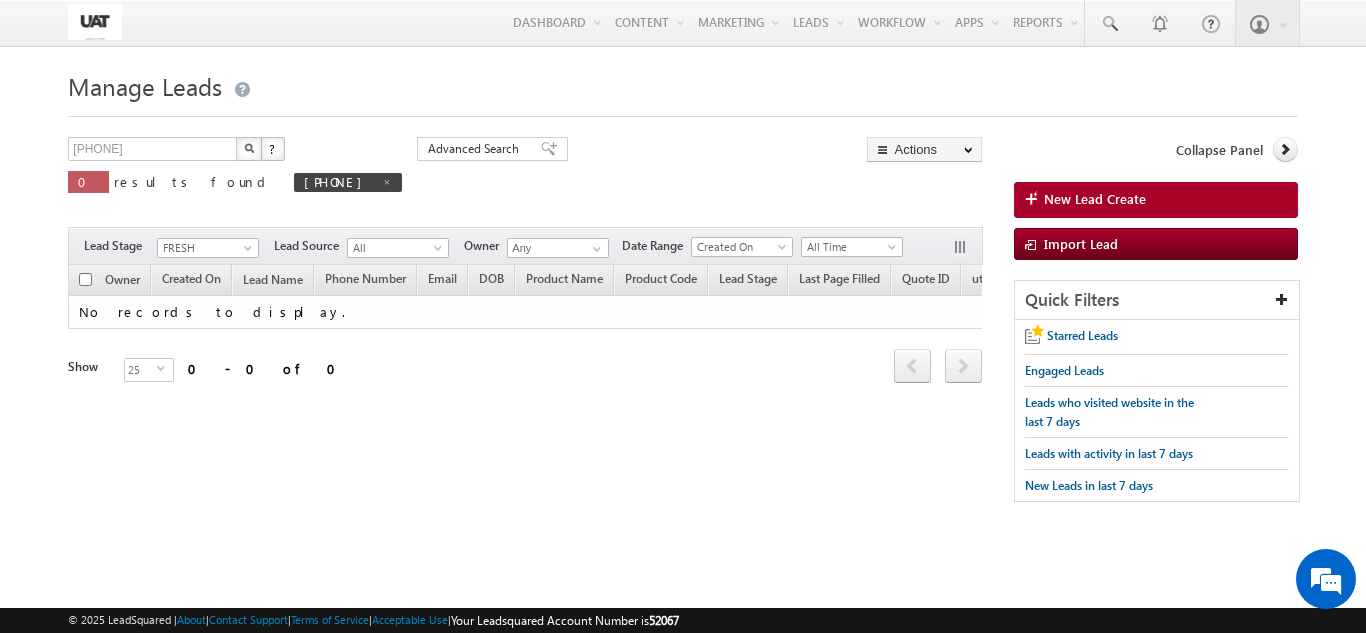 click at bounding box center (249, 148) 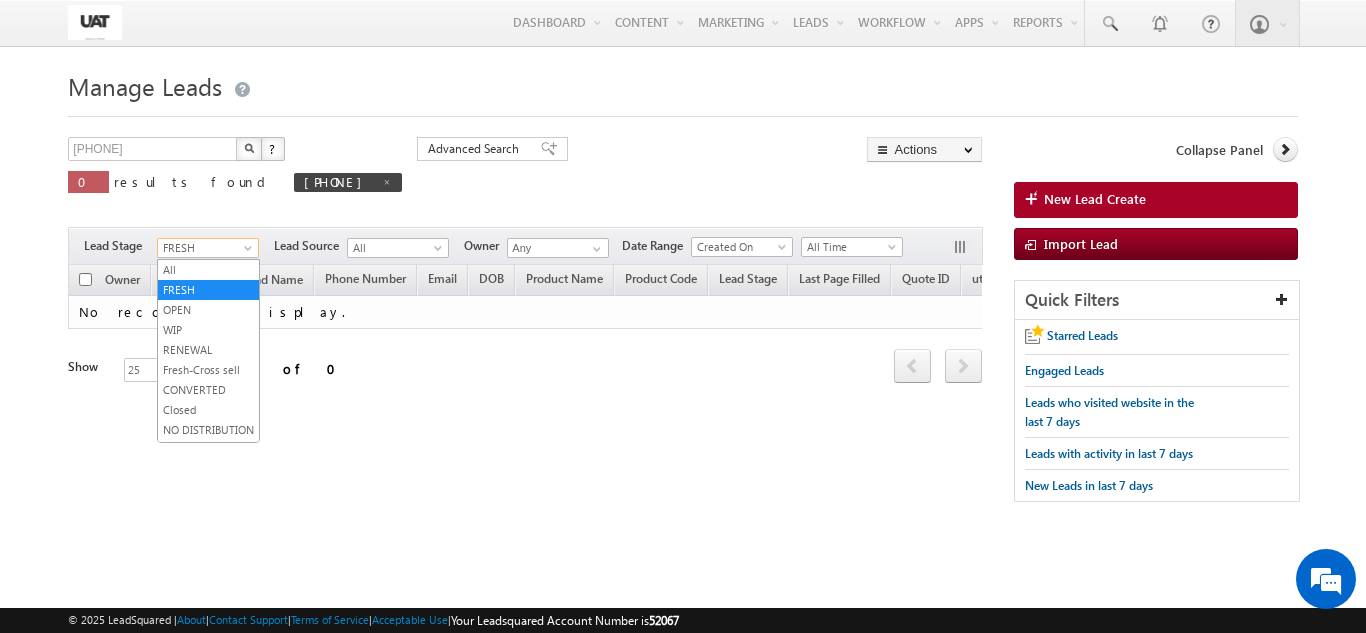 click at bounding box center [250, 252] 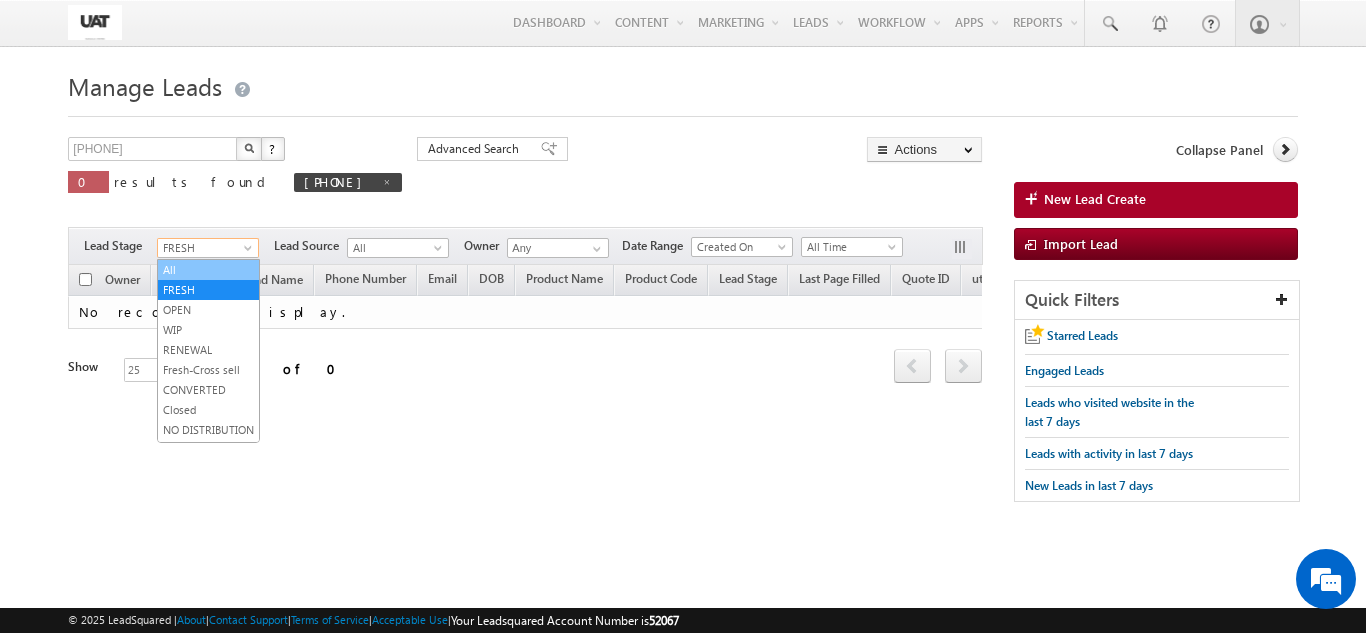 click on "All" at bounding box center (208, 270) 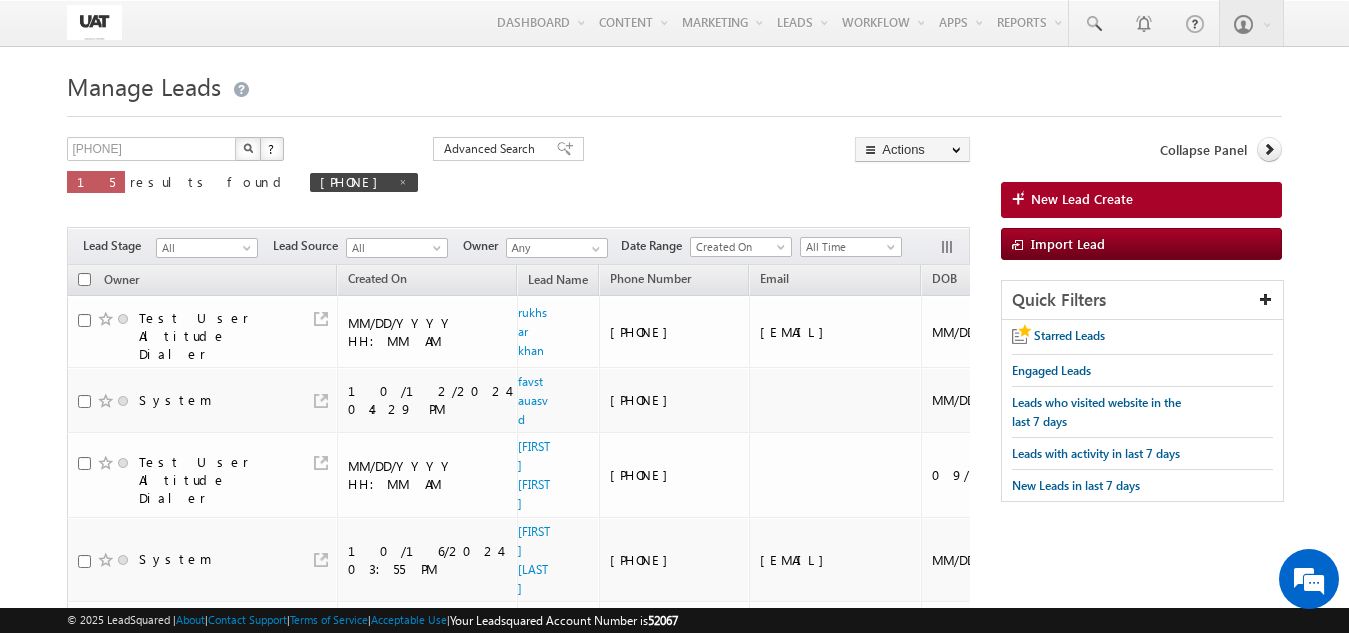 click at bounding box center (248, 148) 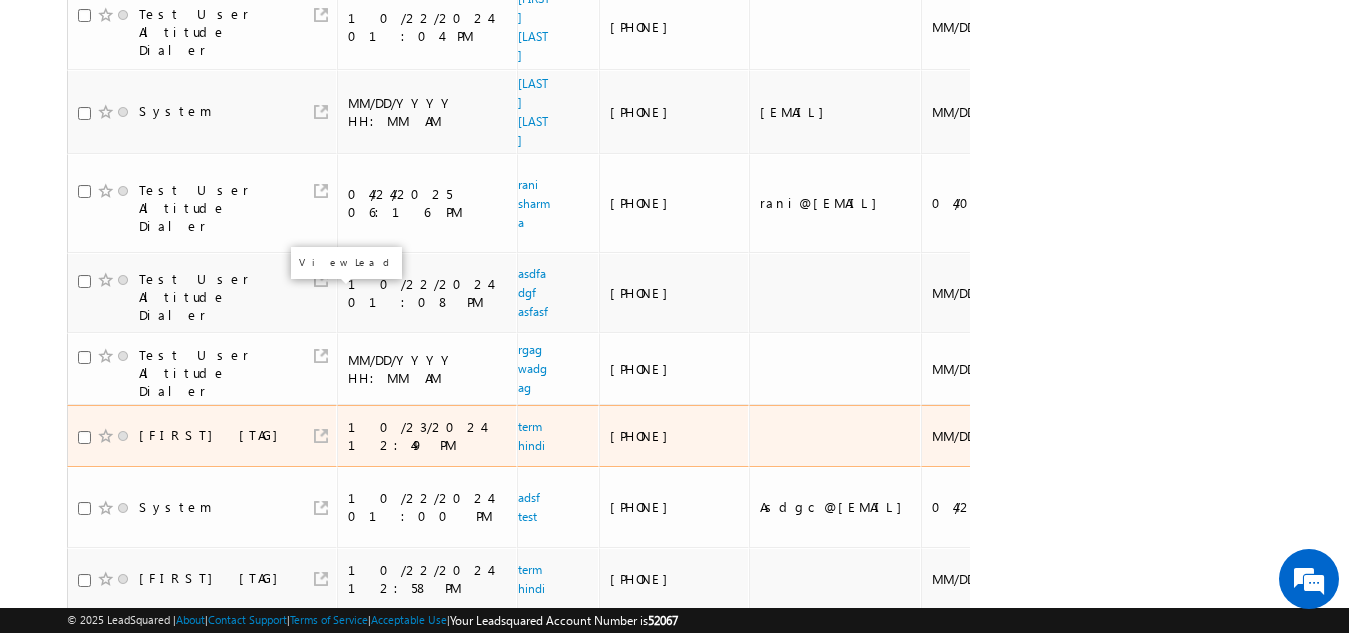 scroll, scrollTop: 799, scrollLeft: 0, axis: vertical 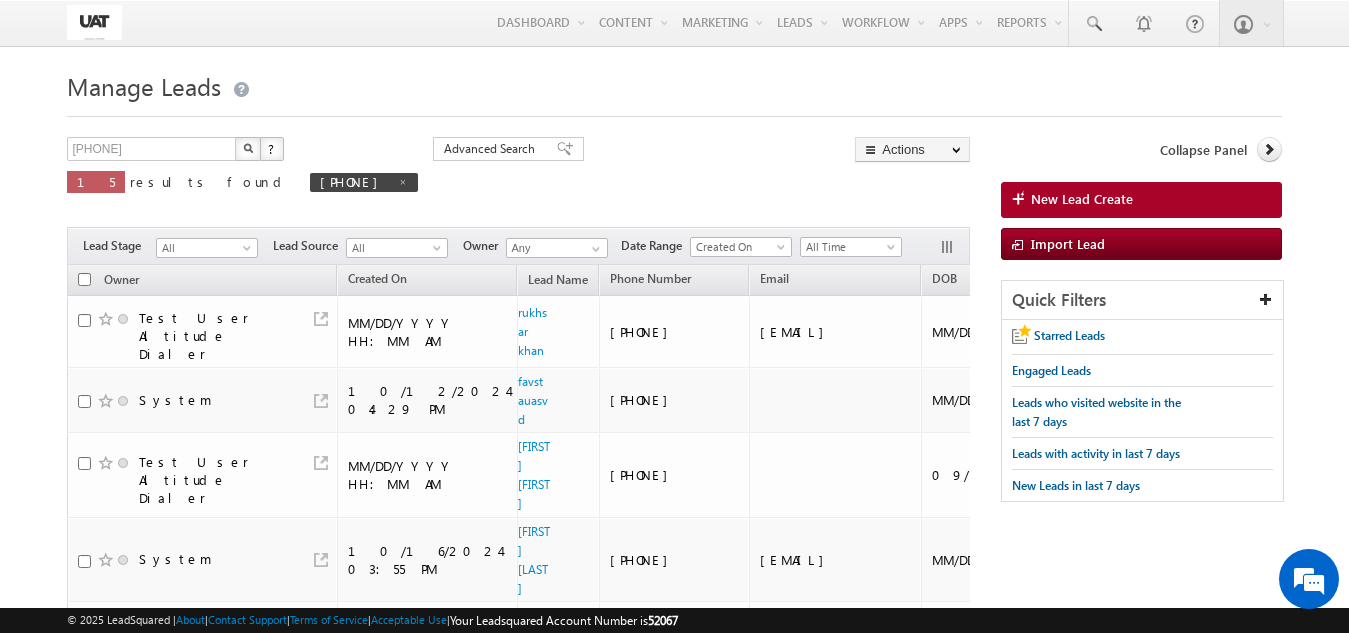 click at bounding box center [248, 149] 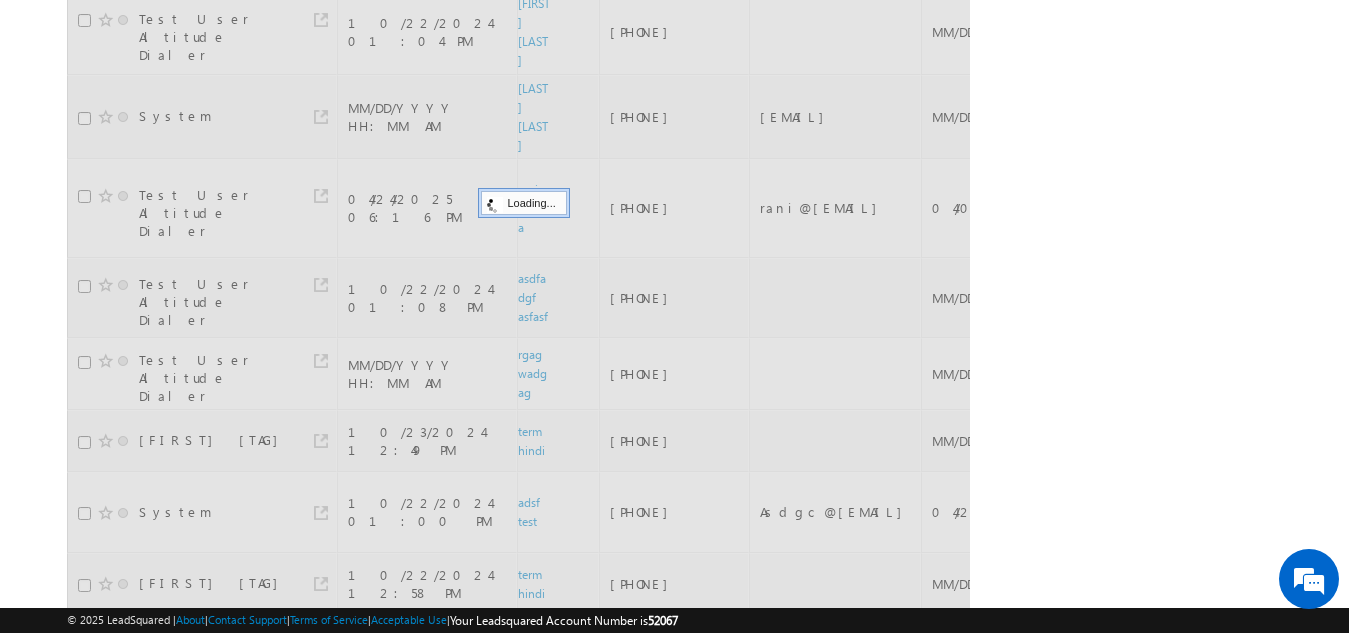 scroll, scrollTop: 799, scrollLeft: 0, axis: vertical 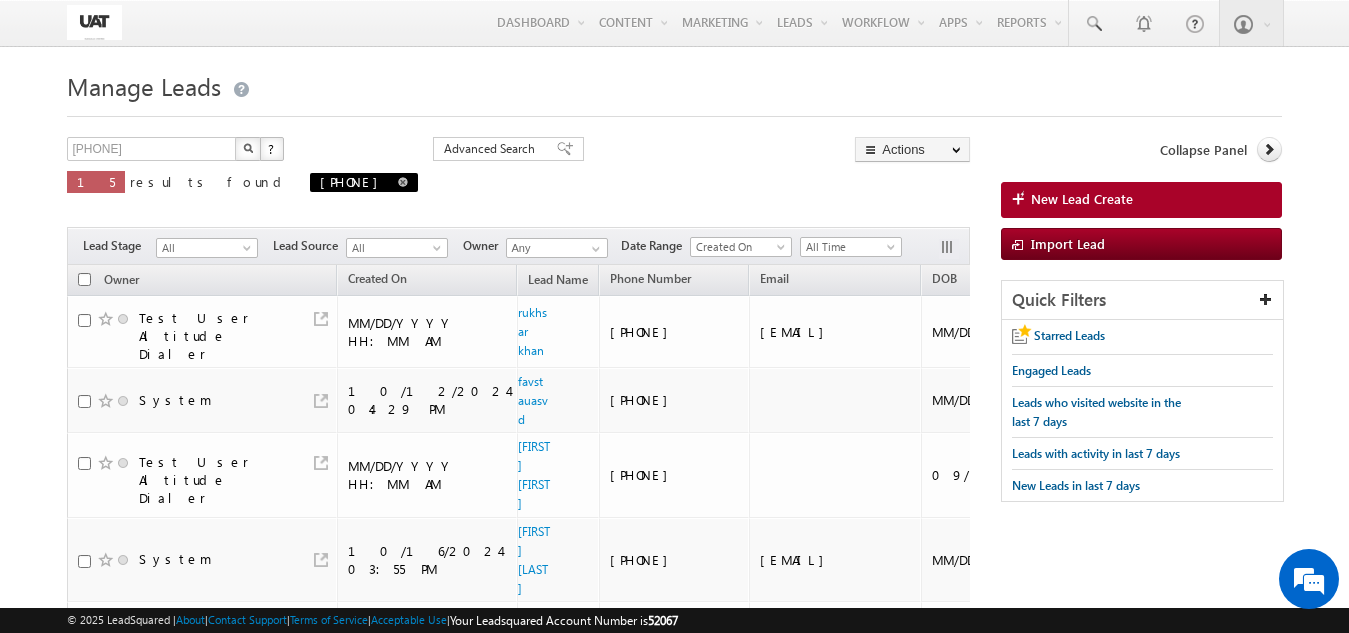 click at bounding box center [403, 182] 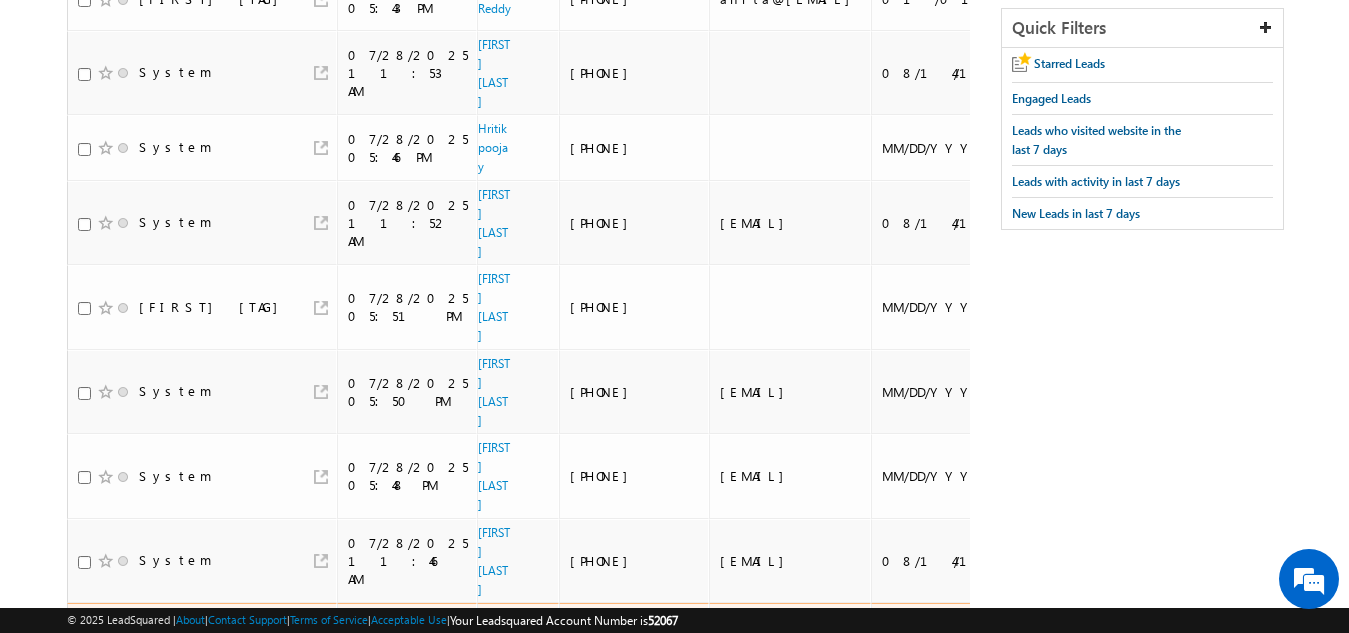 scroll, scrollTop: 0, scrollLeft: 0, axis: both 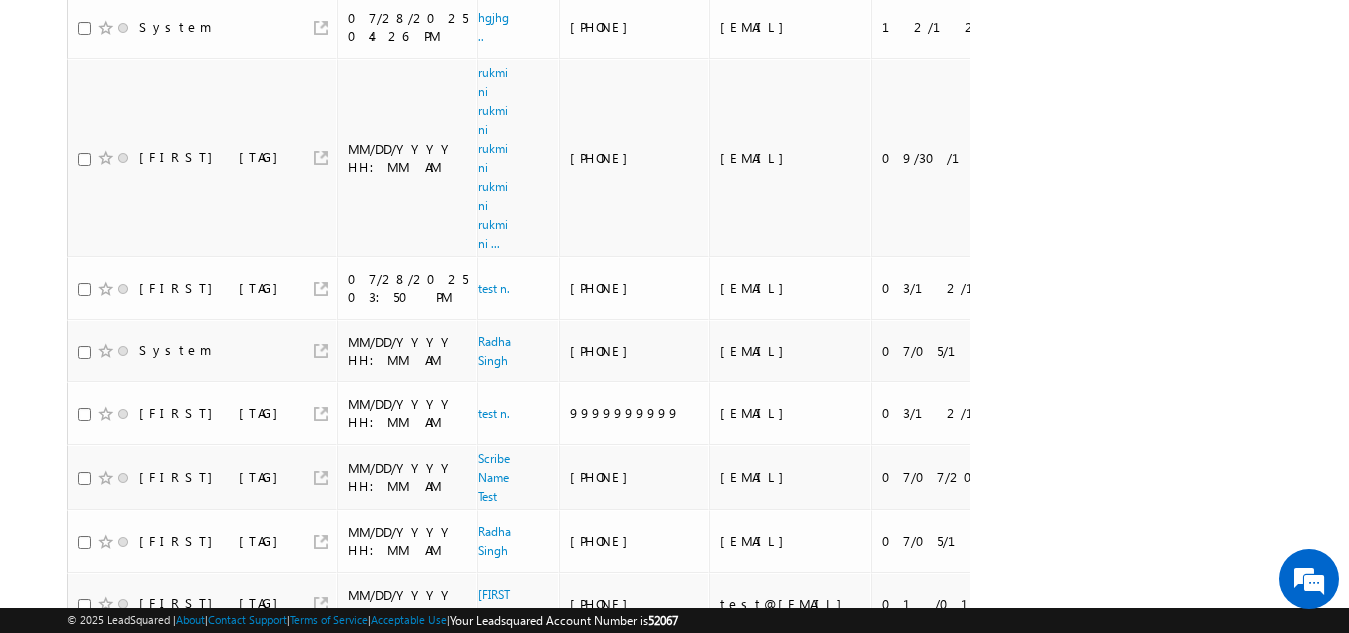 click on "3" at bounding box center [588, 736] 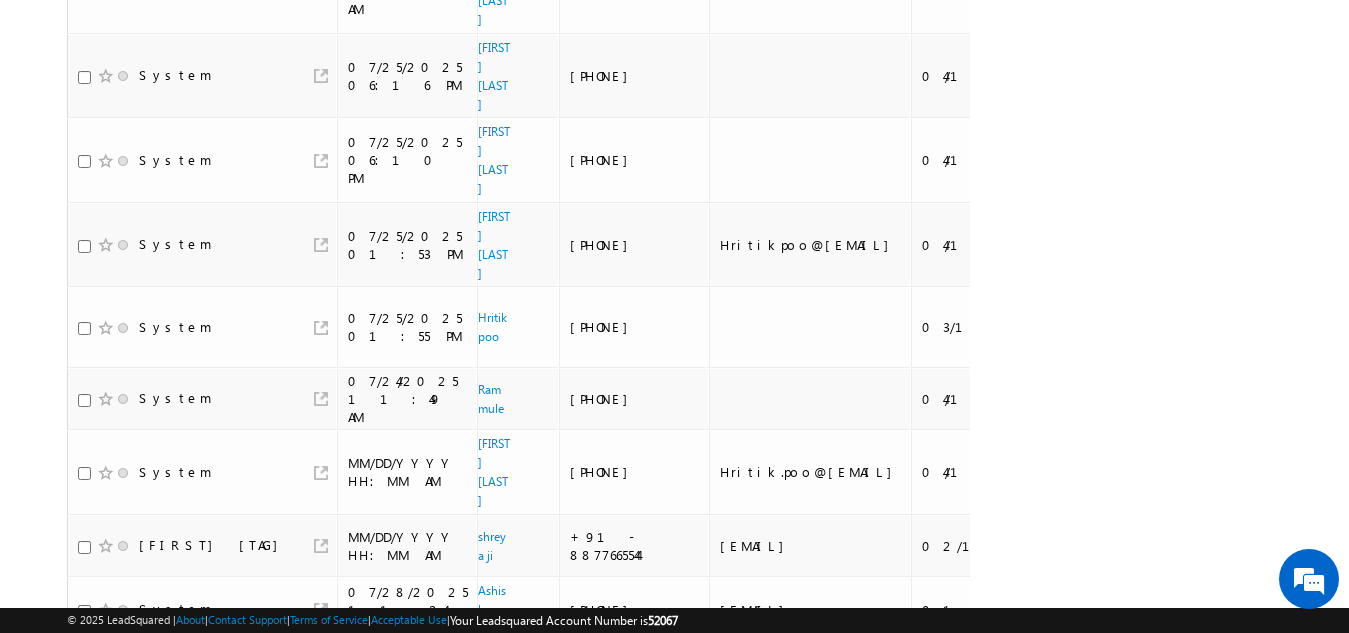scroll, scrollTop: 1281, scrollLeft: 0, axis: vertical 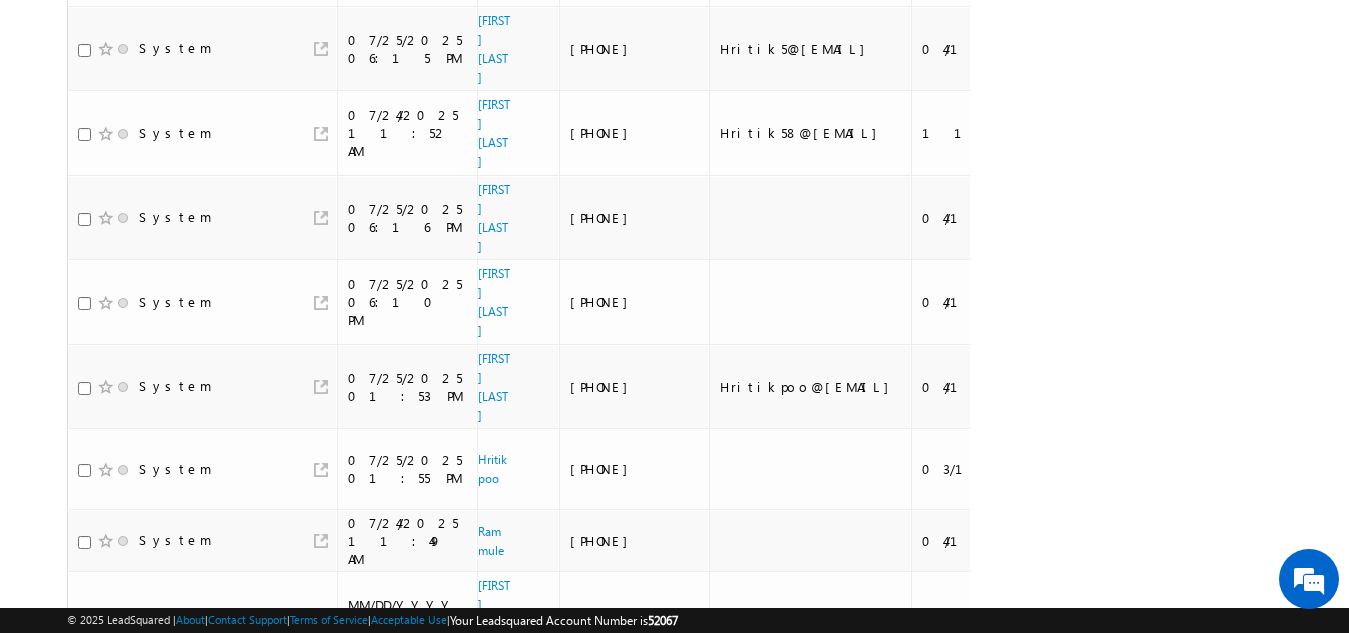 click on "1" at bounding box center [507, 992] 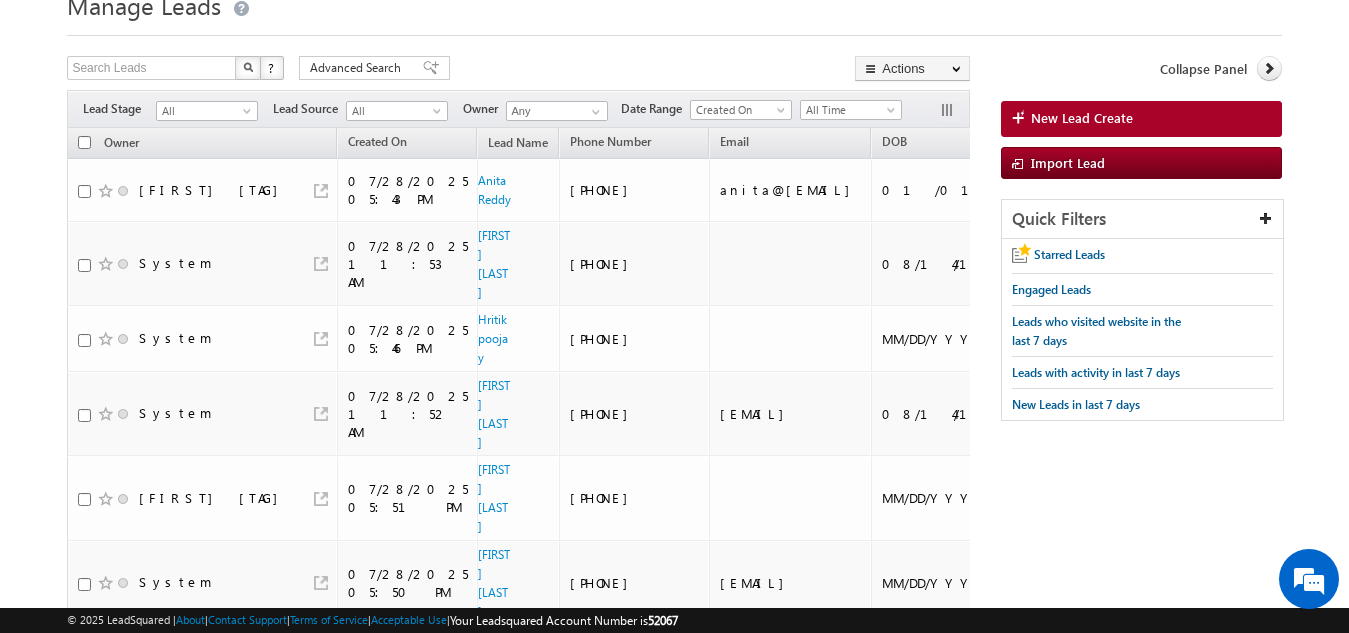 scroll, scrollTop: 0, scrollLeft: 0, axis: both 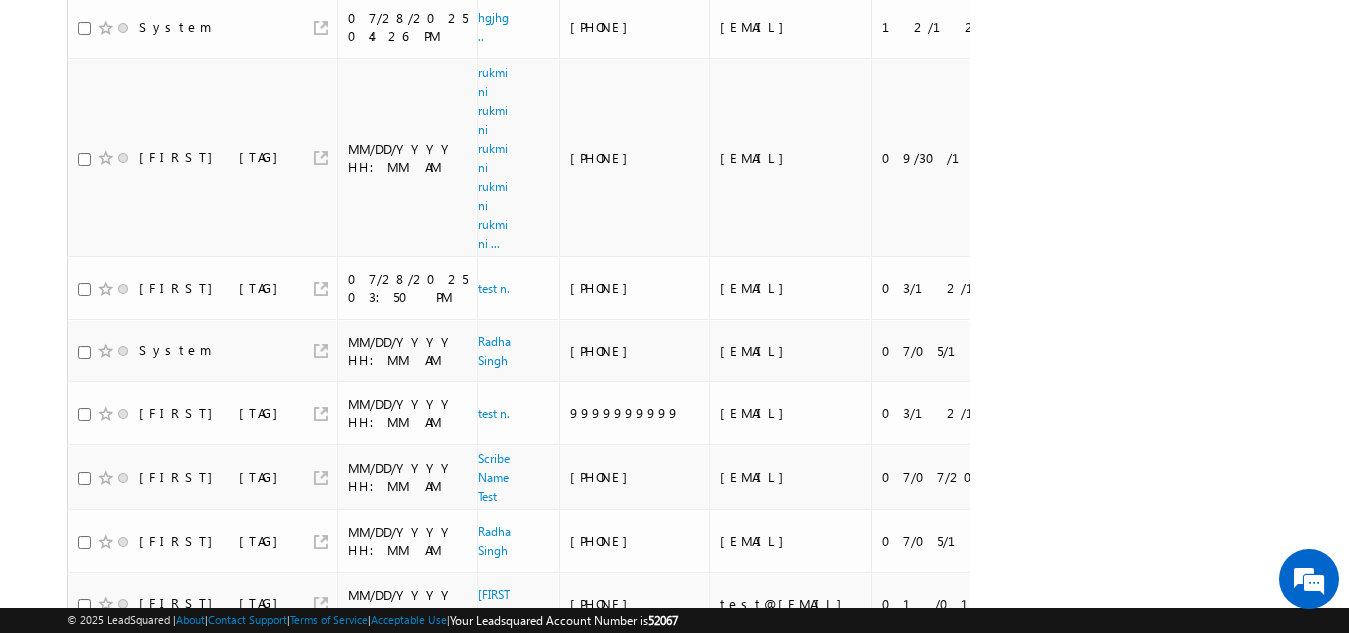 click on "2" at bounding box center [548, 736] 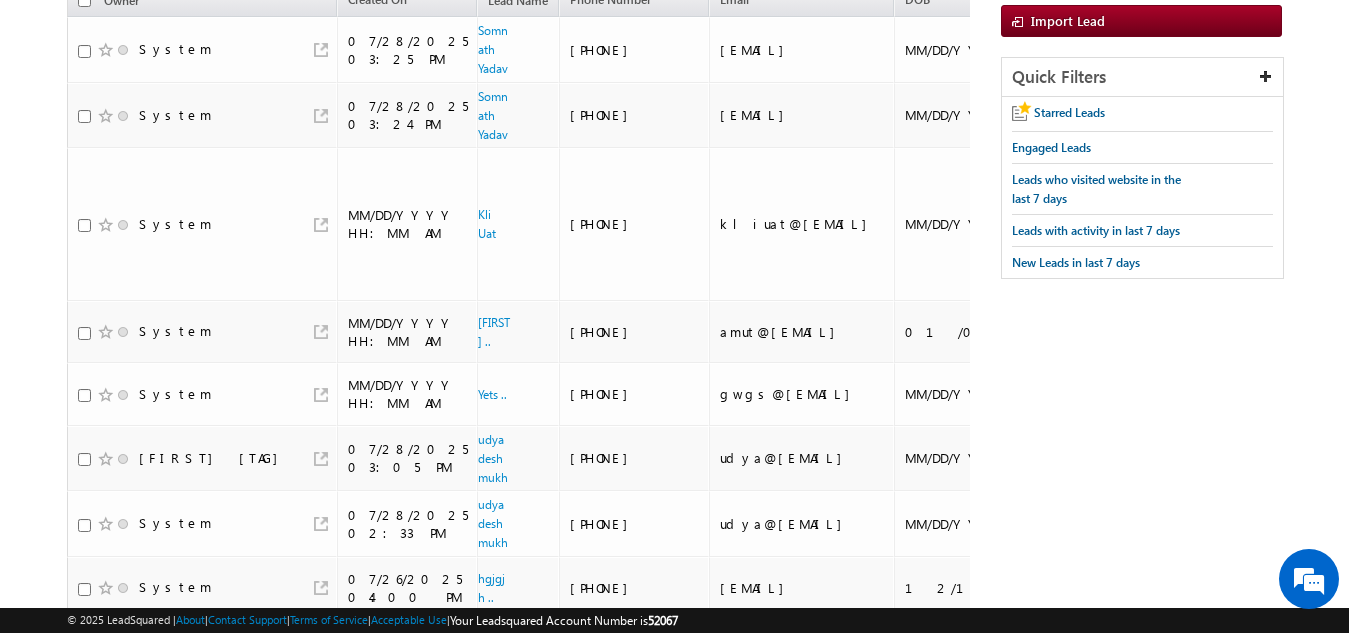 scroll, scrollTop: 0, scrollLeft: 0, axis: both 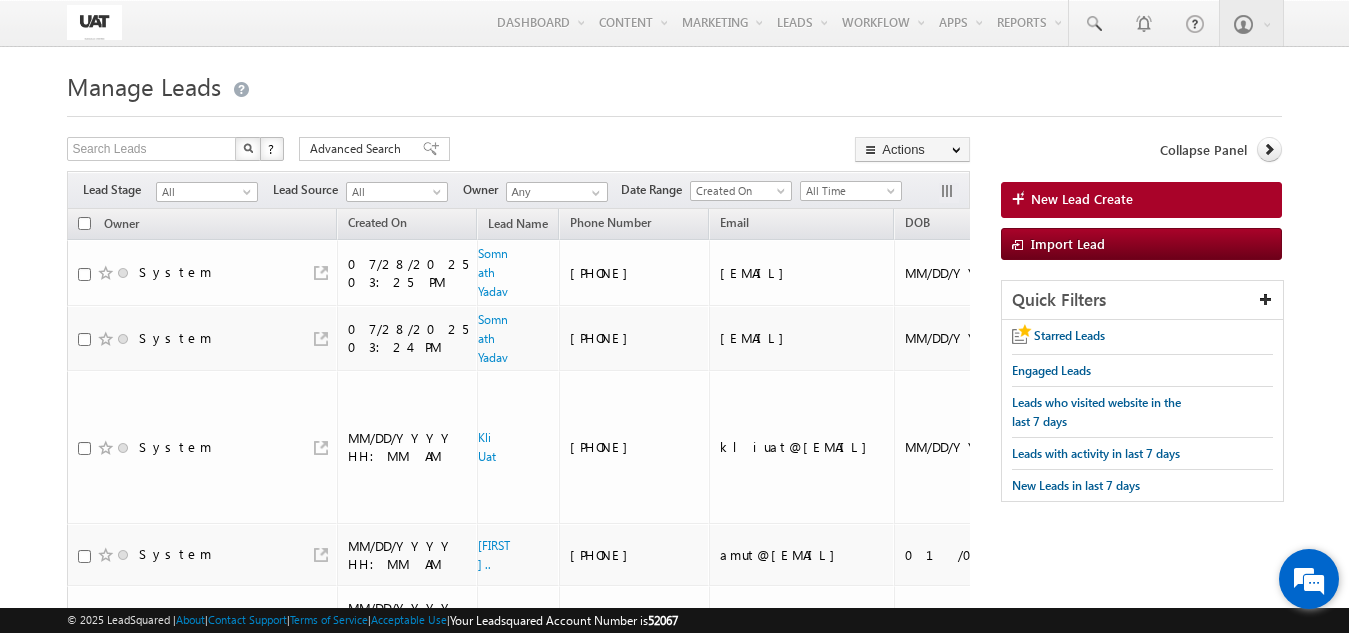 click at bounding box center [1309, 579] 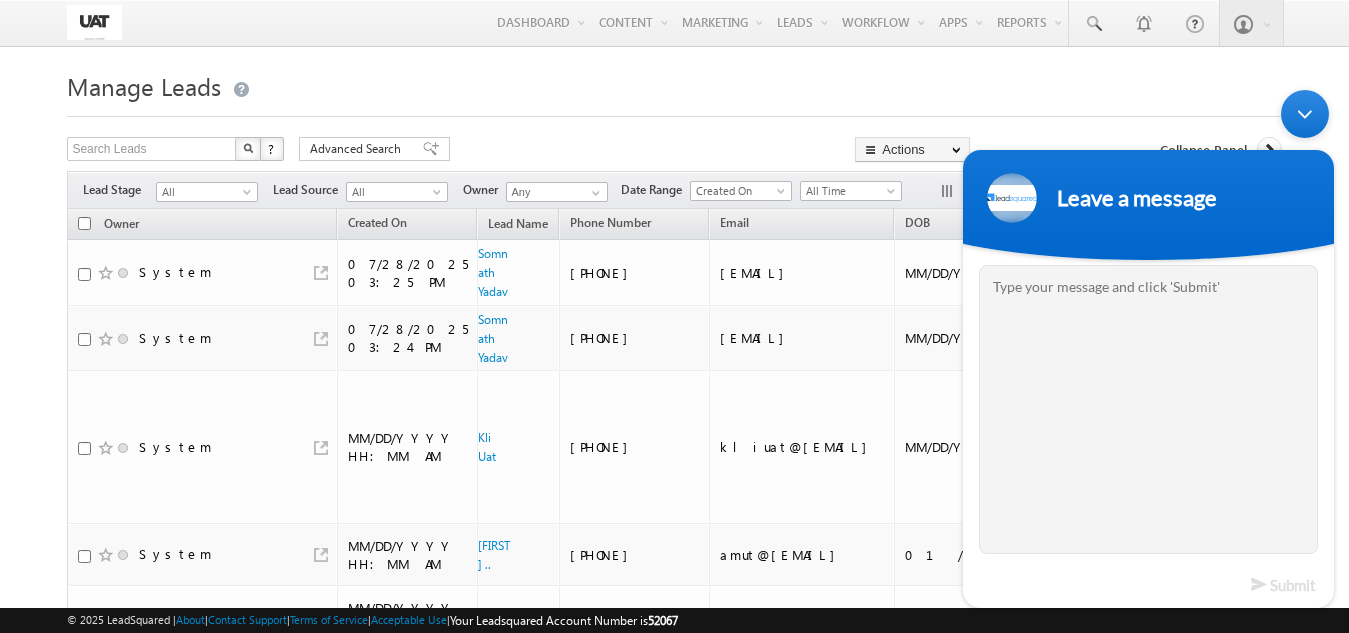 click at bounding box center (1305, 113) 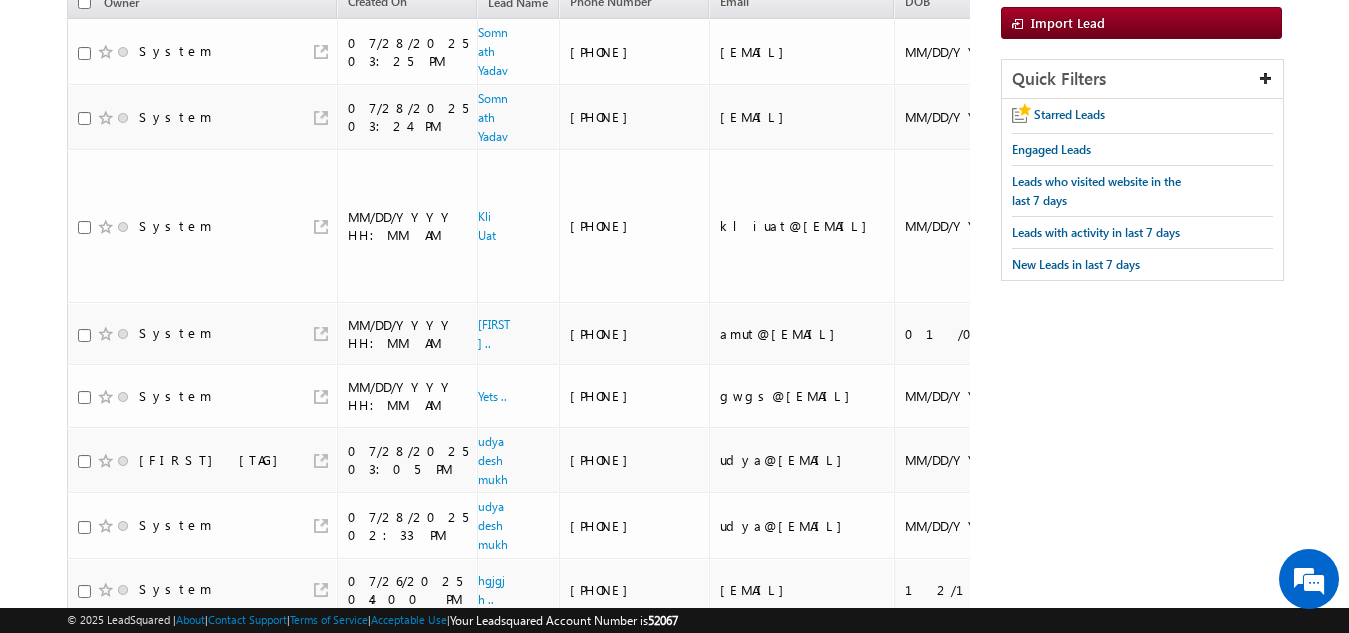 scroll, scrollTop: 0, scrollLeft: 0, axis: both 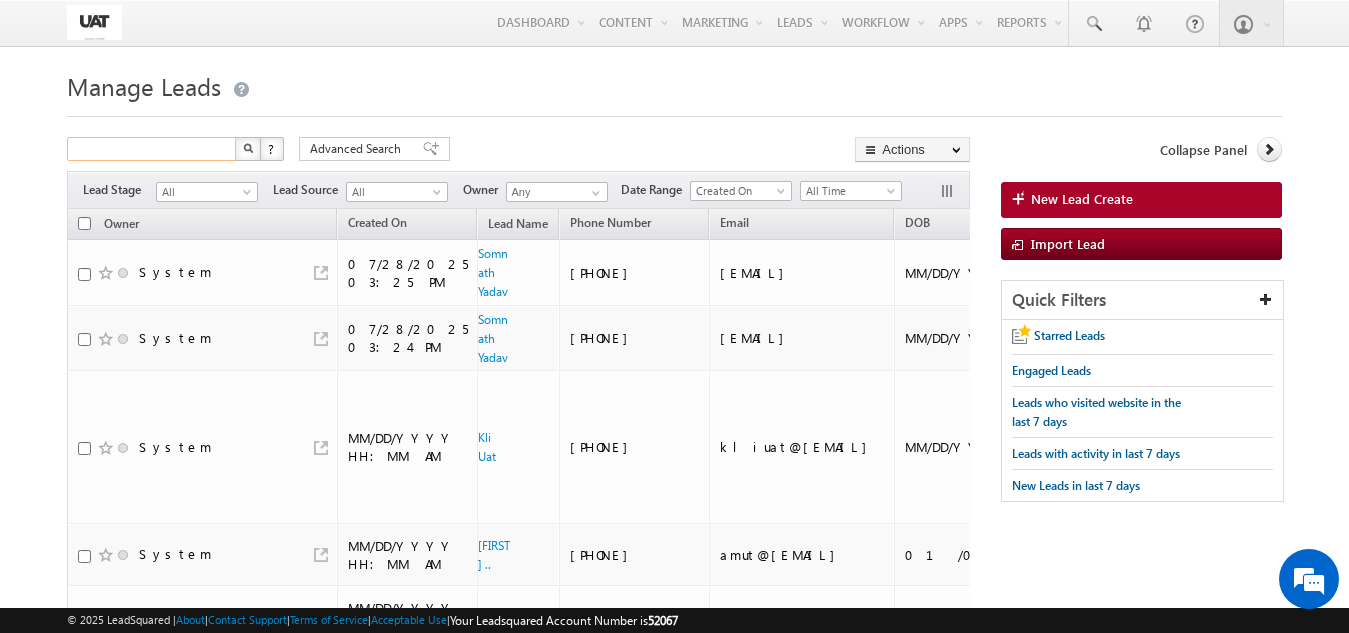click at bounding box center (152, 149) 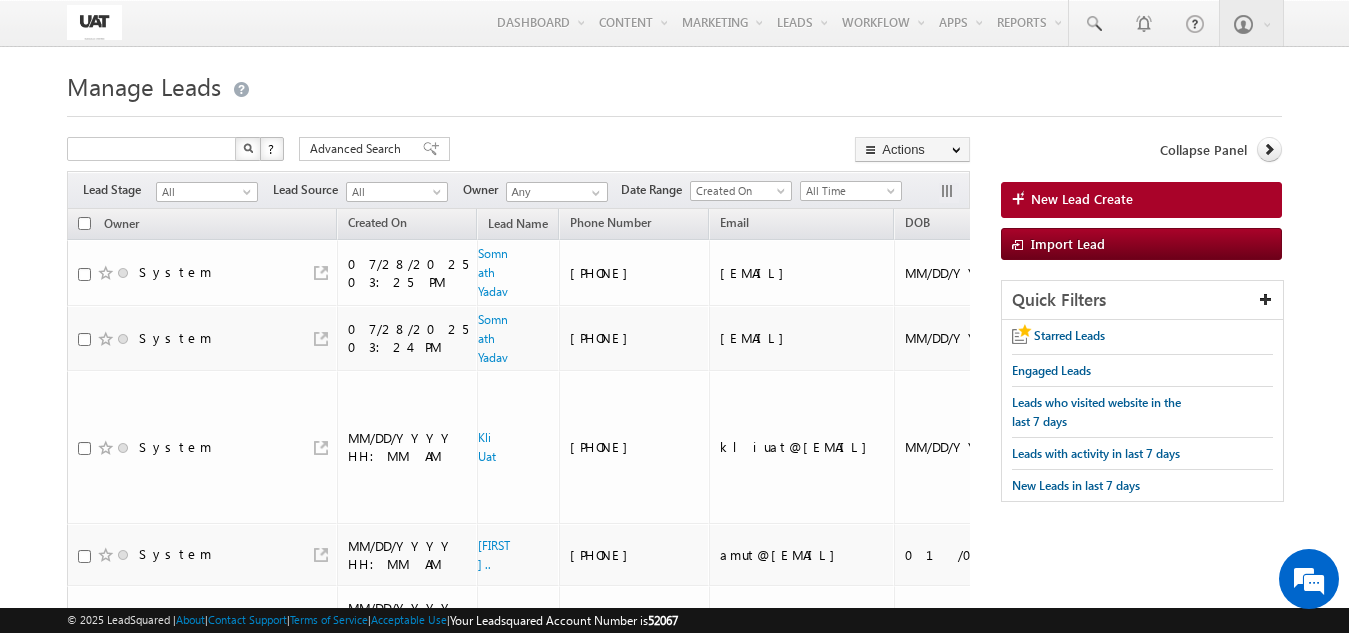 type on "Search Leads" 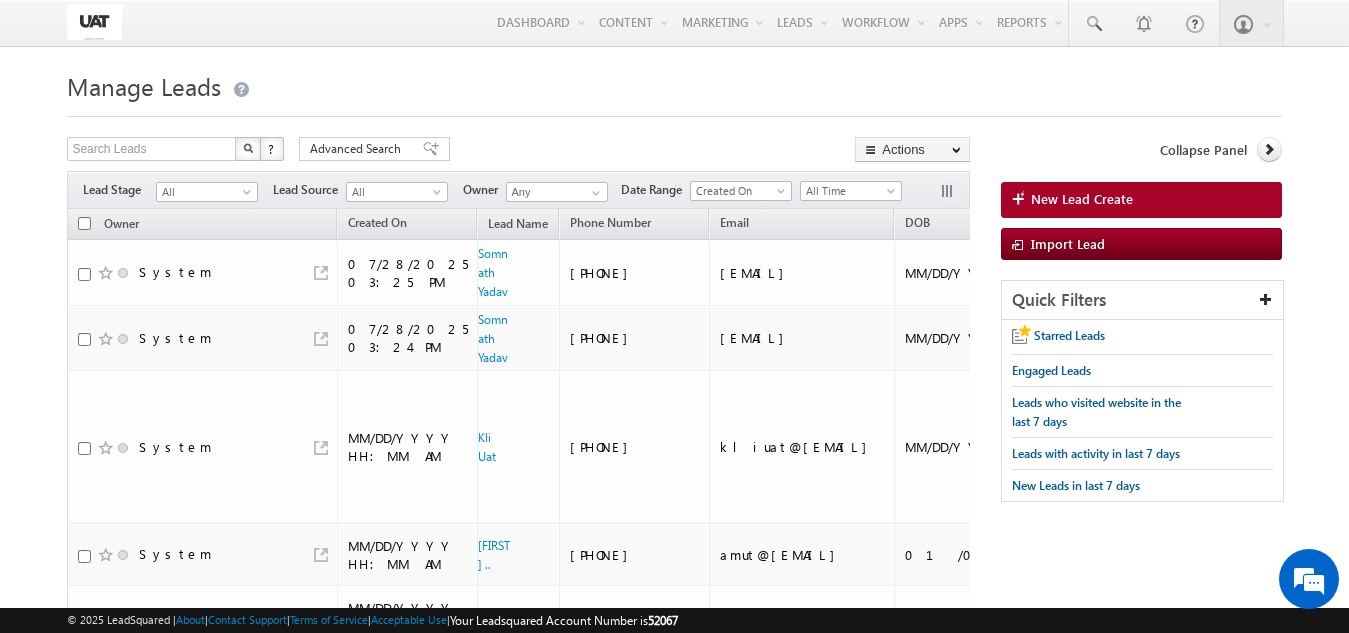click on "Menu
Shweta UAT
shwet a.uat @kota k.com" at bounding box center [674, 1103] 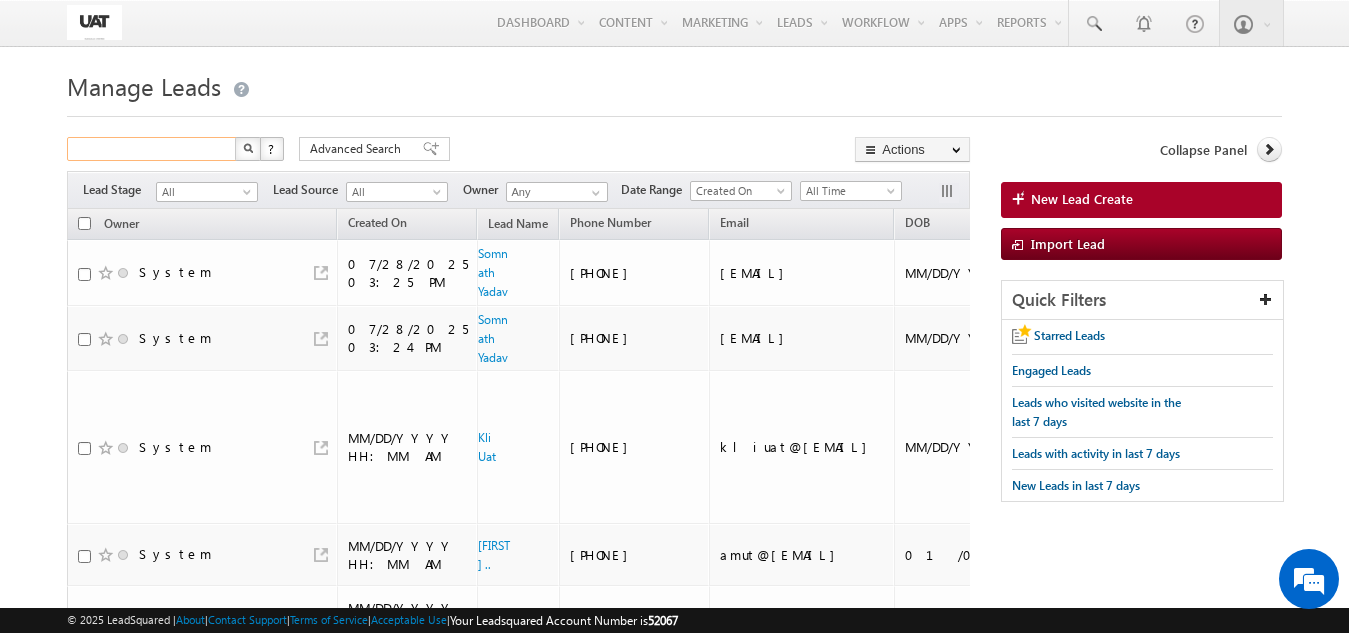 click at bounding box center (152, 149) 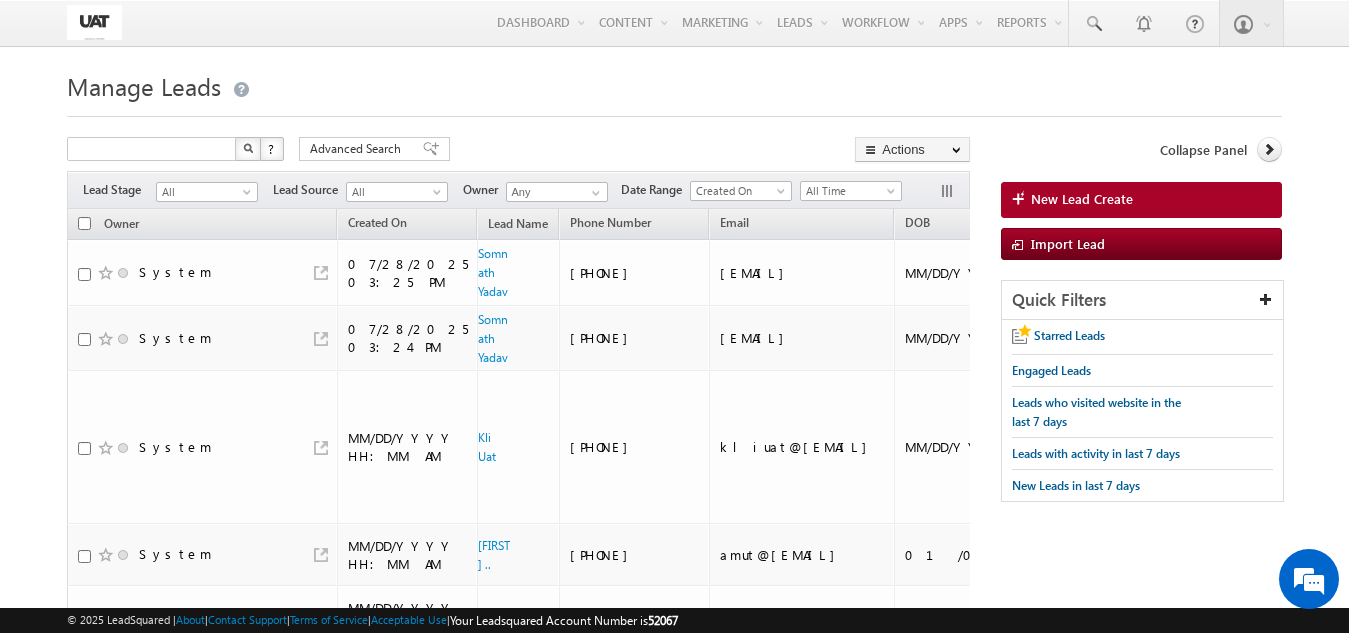 type on "Search Leads" 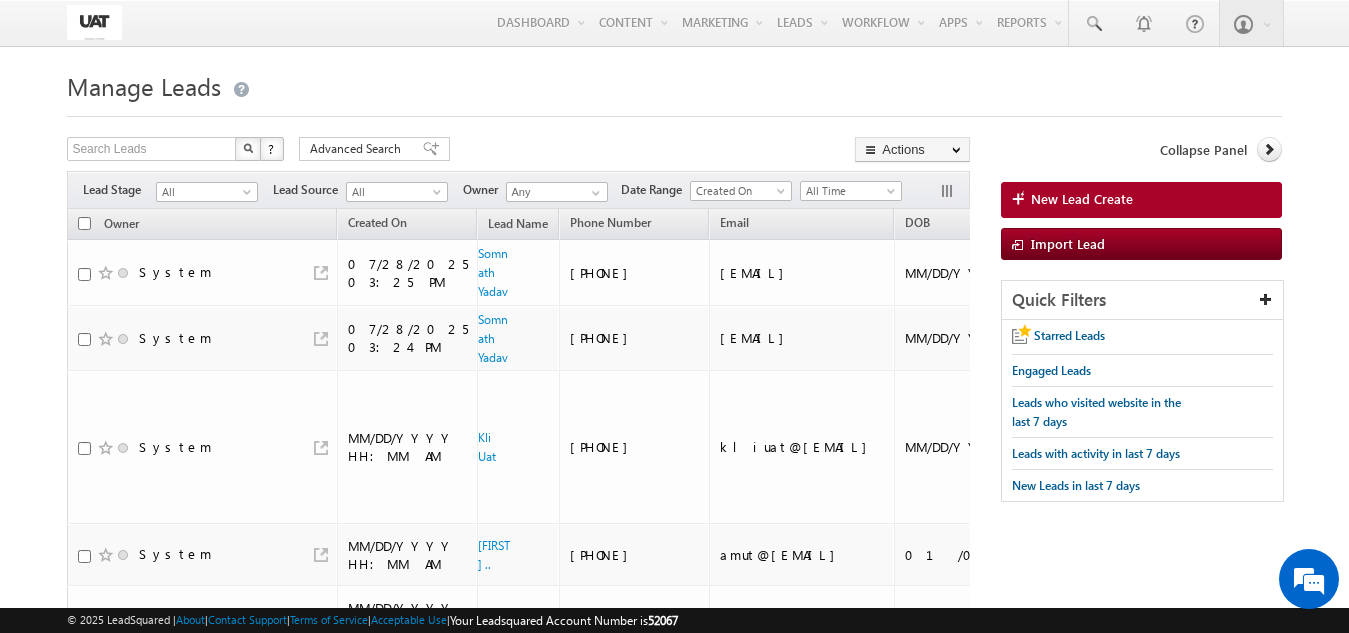 click on "Menu
Shweta UAT
shwet a.uat @kota k.com" at bounding box center (674, 1103) 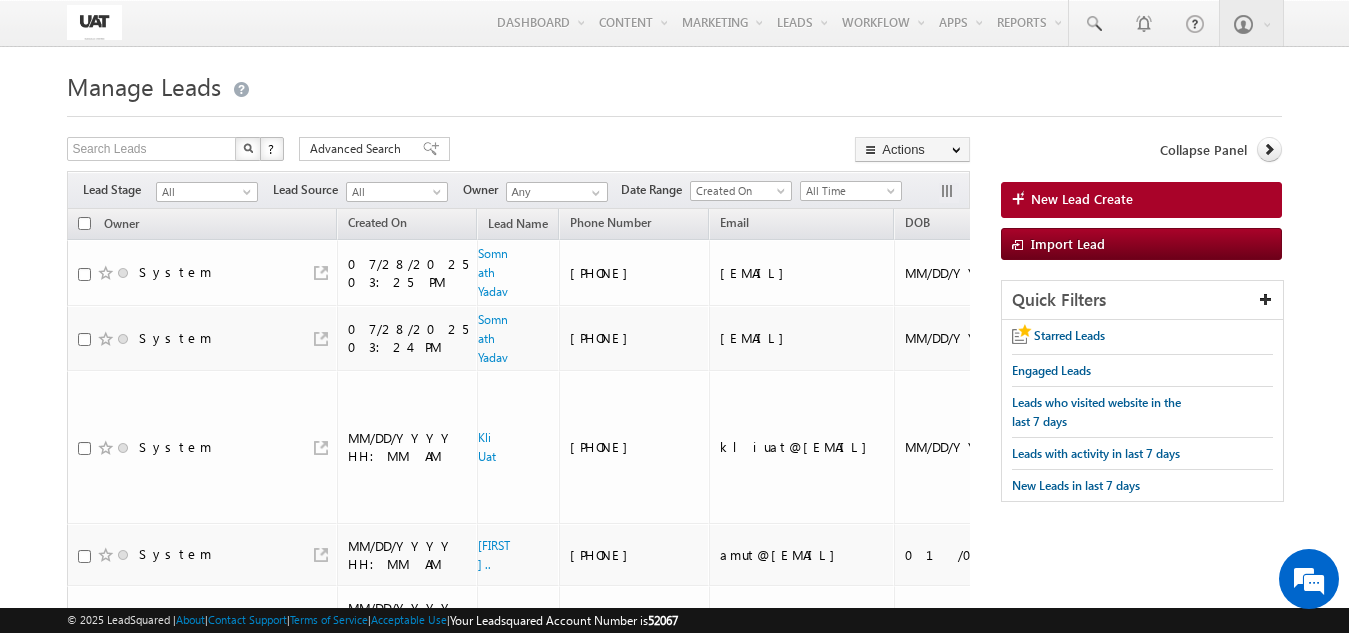 click on "Menu
Shweta UAT
shwet a.uat @kota k.com" at bounding box center [674, 1103] 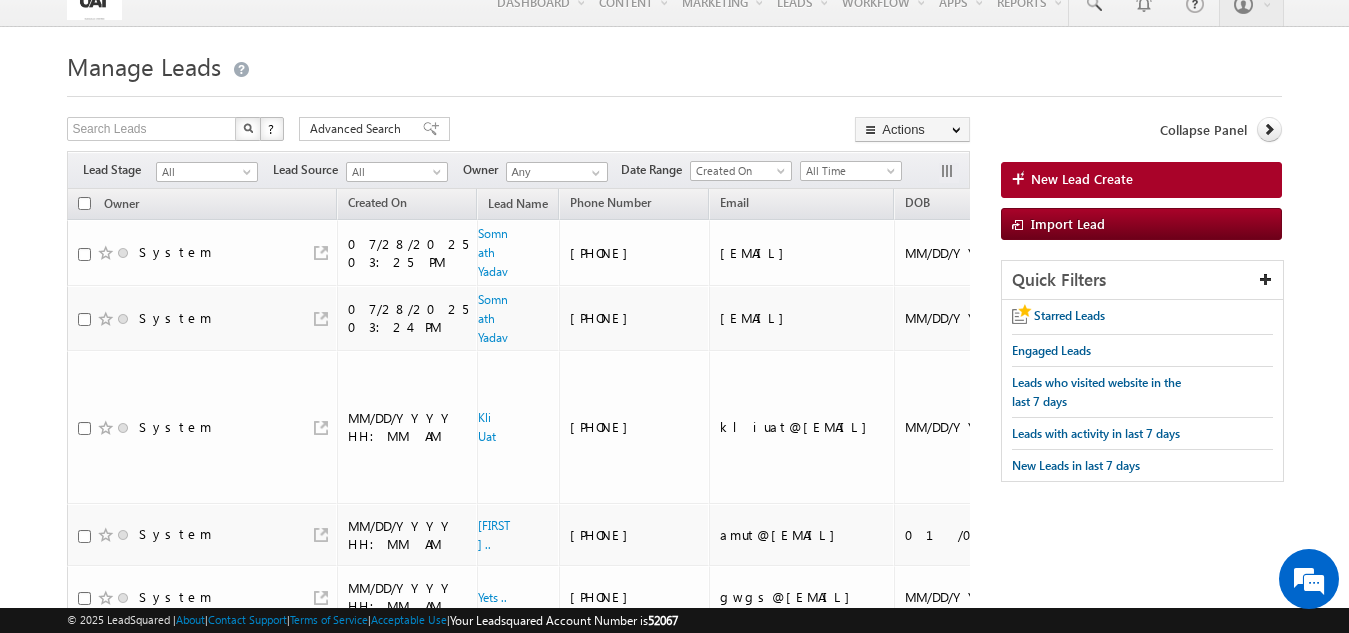scroll, scrollTop: 0, scrollLeft: 0, axis: both 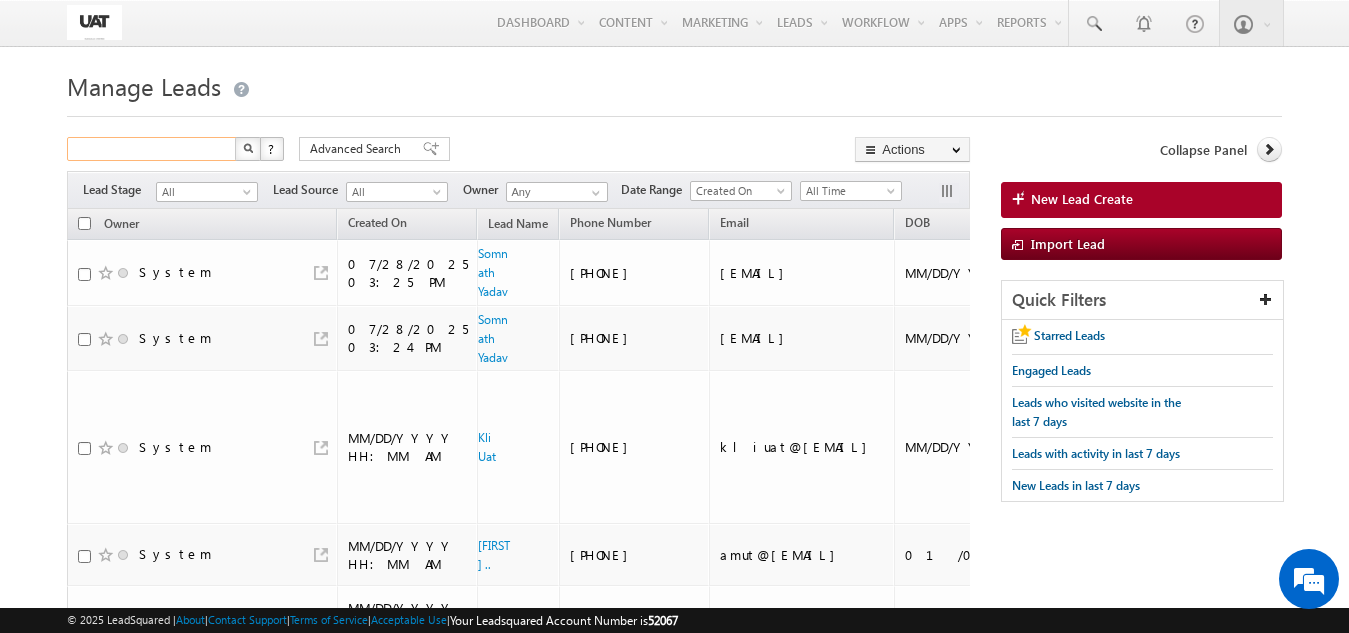click at bounding box center (152, 149) 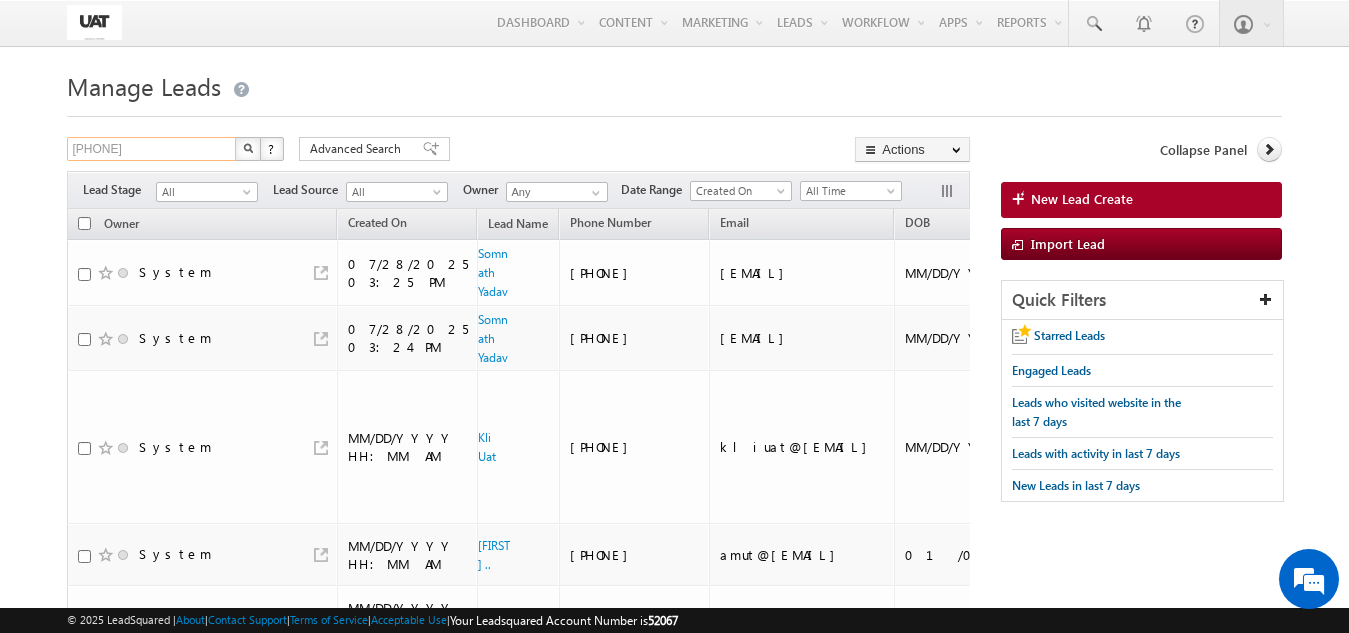 type on "[PHONE]" 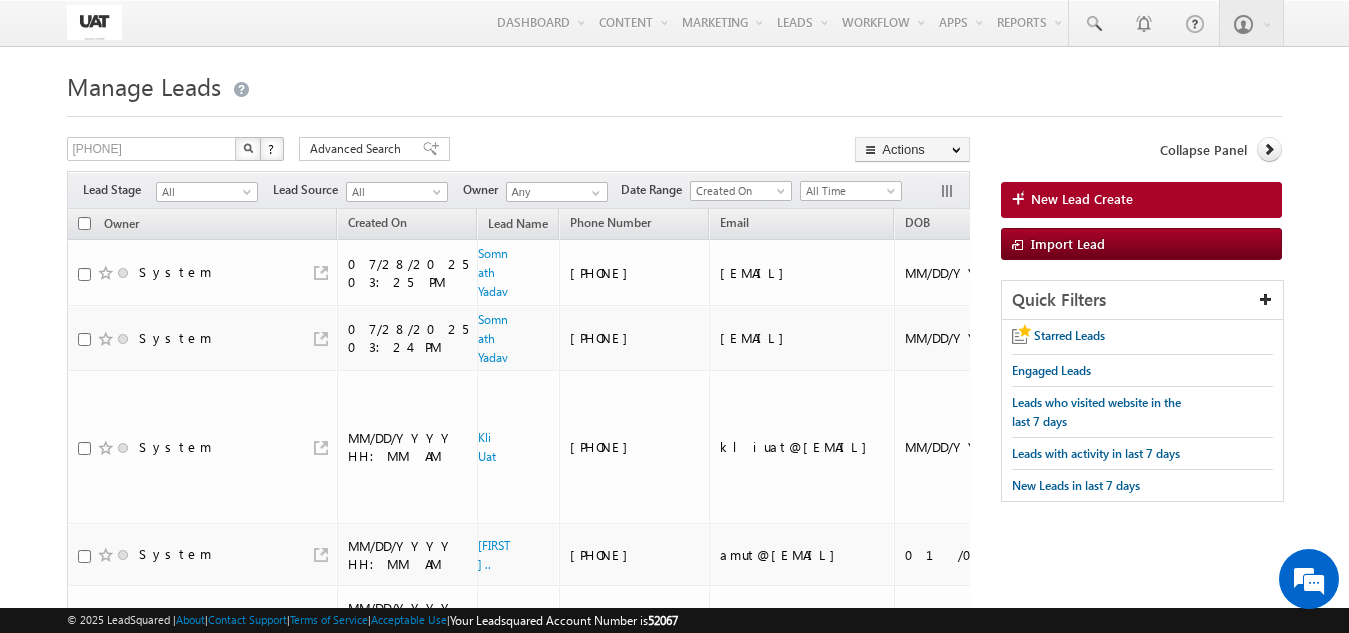click at bounding box center (248, 148) 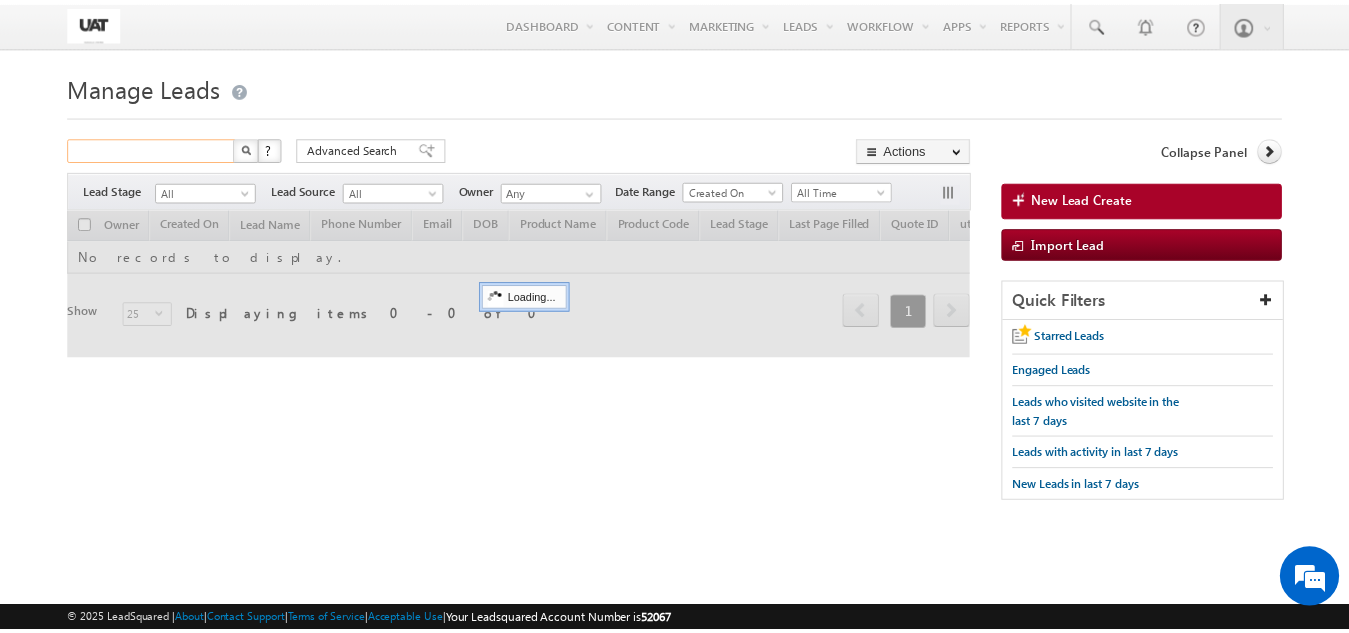scroll, scrollTop: 0, scrollLeft: 0, axis: both 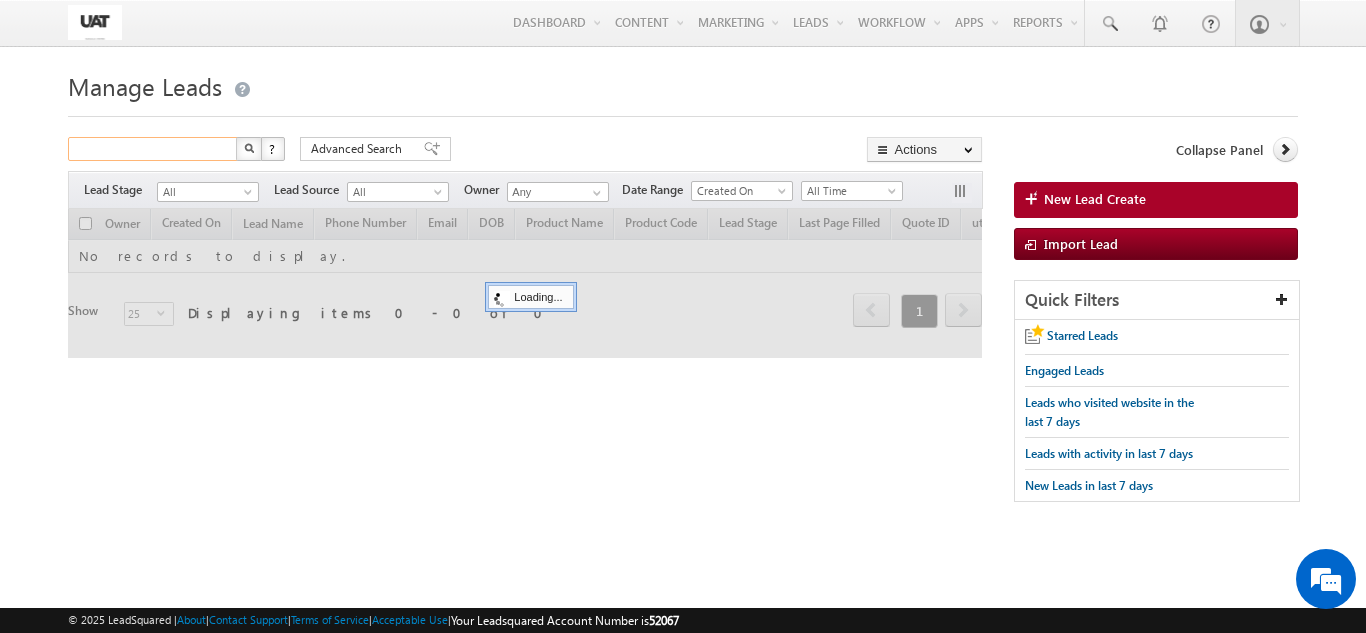 drag, startPoint x: 0, startPoint y: 0, endPoint x: 155, endPoint y: 153, distance: 217.79349 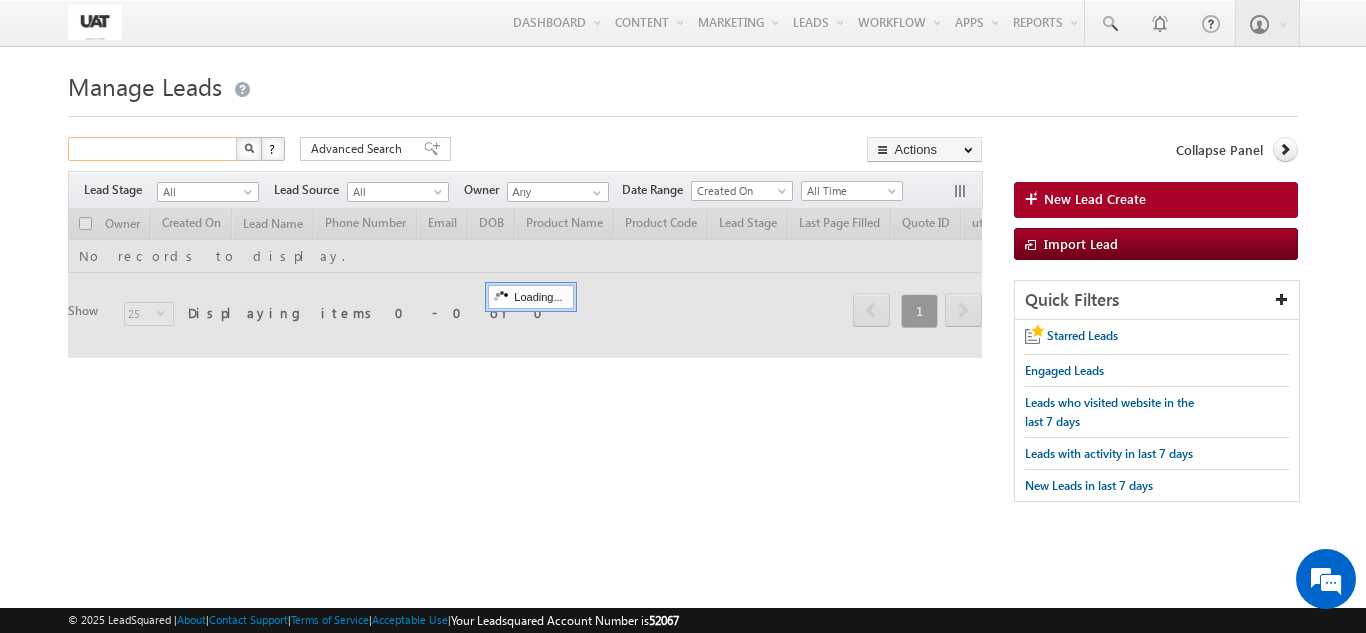 click at bounding box center [153, 149] 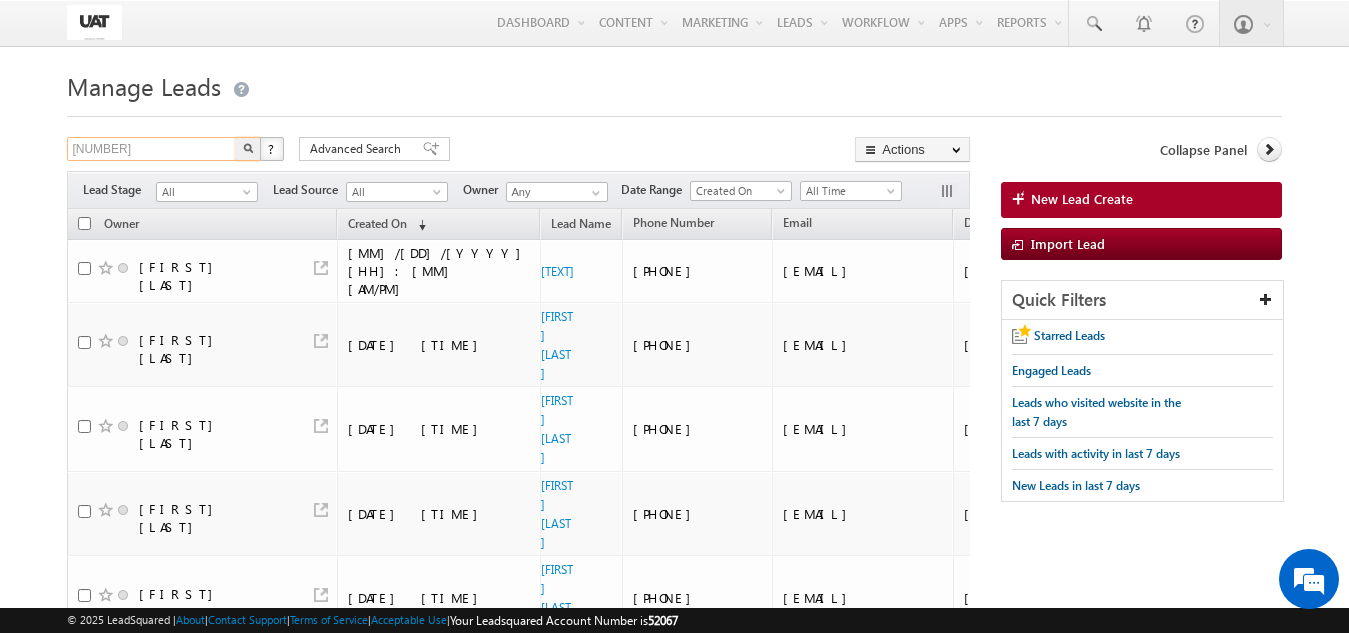 type on "[PHONE]" 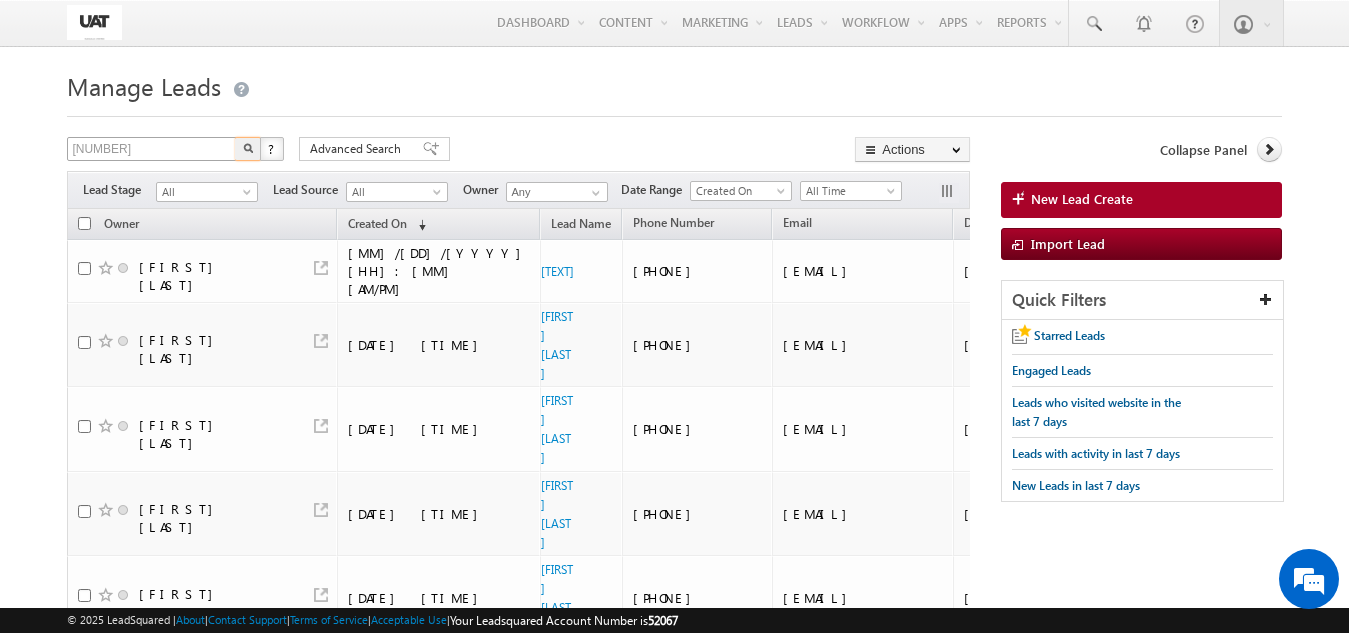click at bounding box center [248, 149] 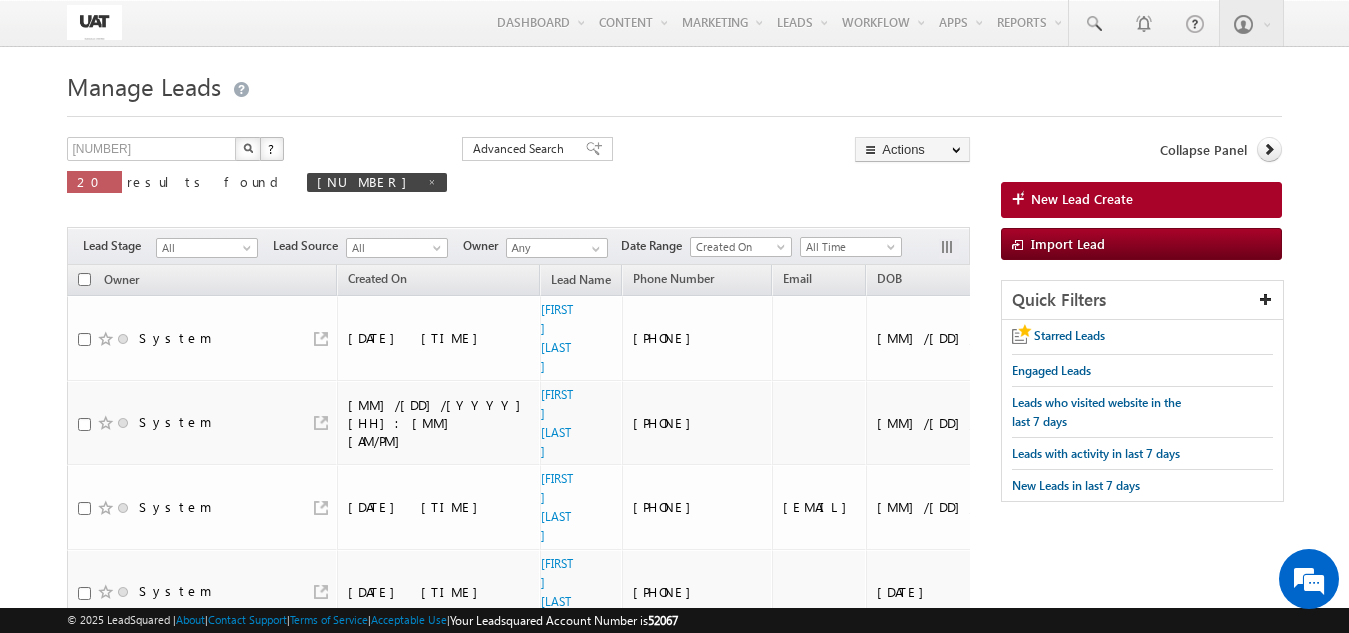 scroll, scrollTop: 0, scrollLeft: 0, axis: both 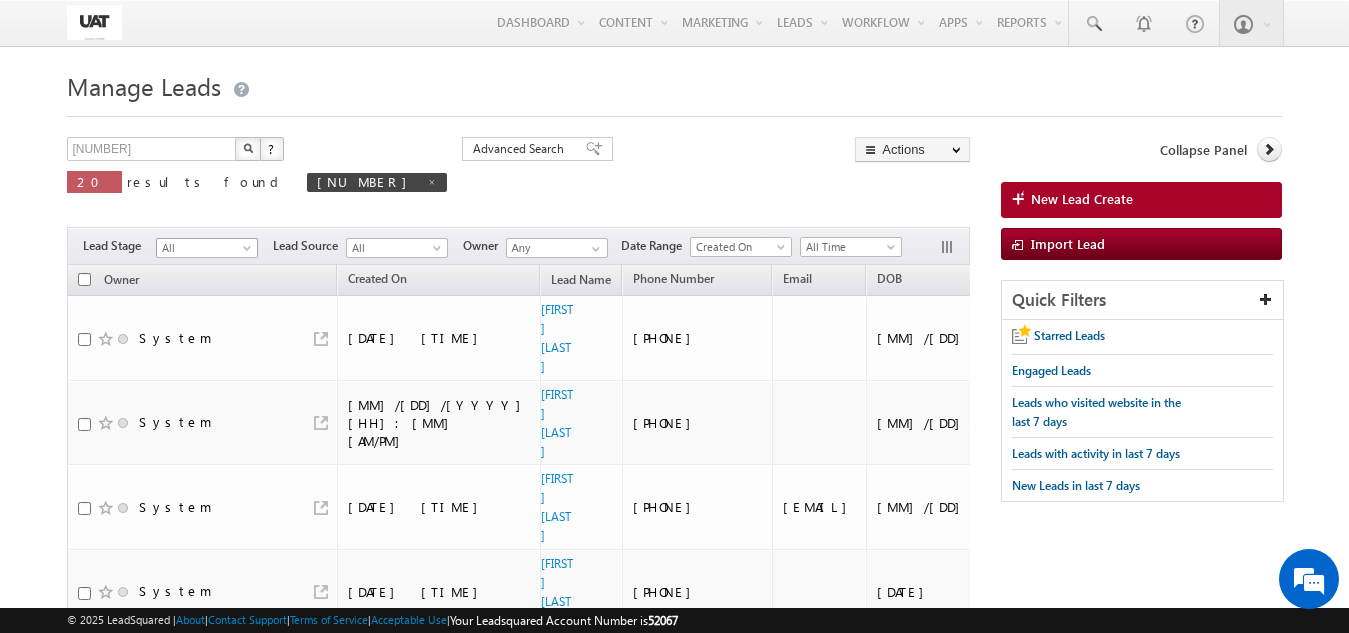 click on "All" at bounding box center (204, 248) 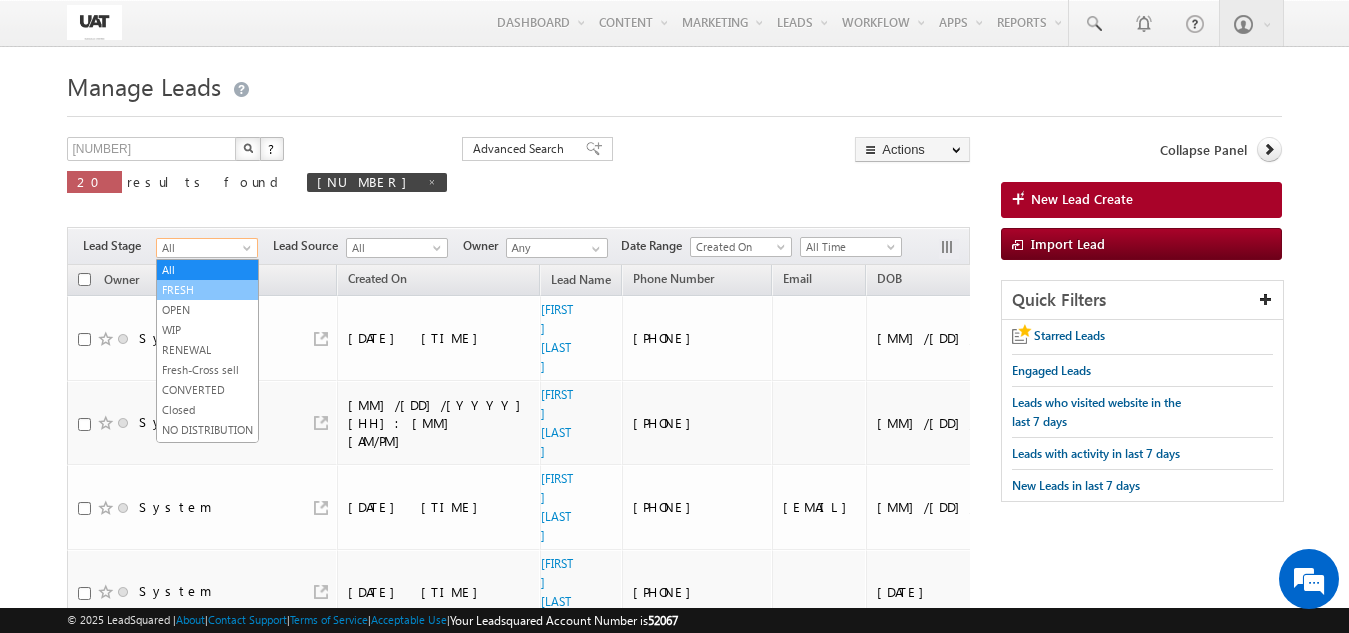 click on "FRESH" at bounding box center (207, 290) 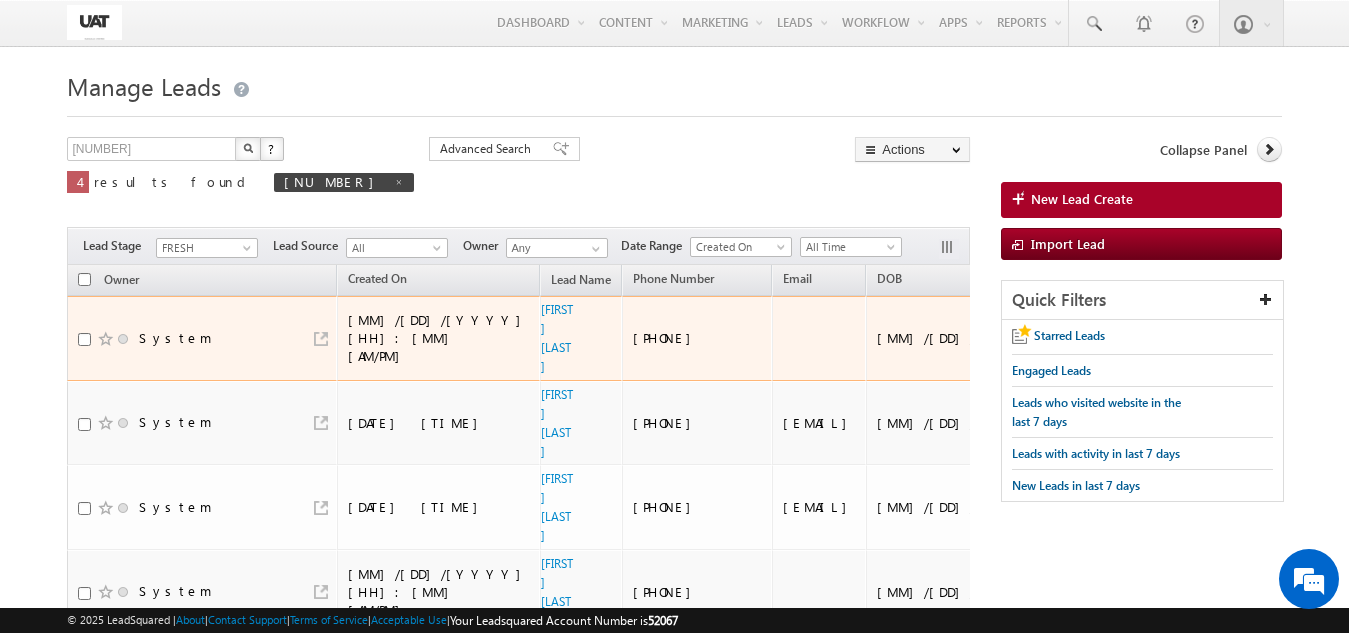 scroll, scrollTop: 92, scrollLeft: 0, axis: vertical 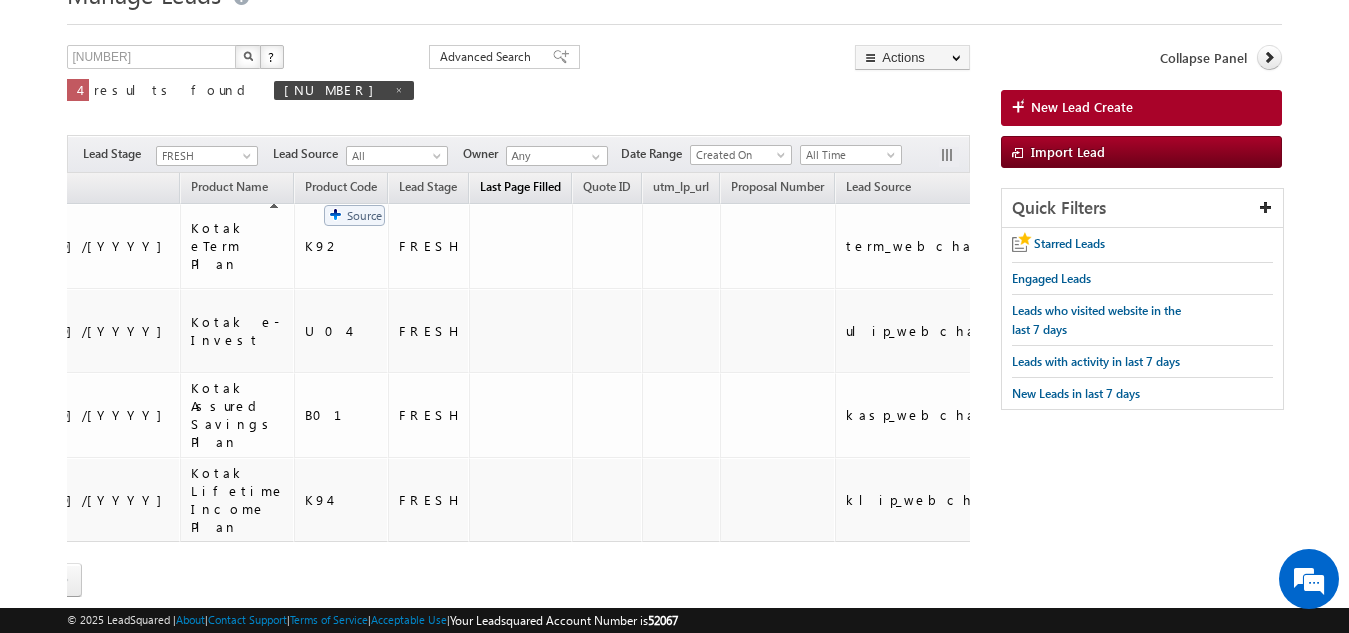 drag, startPoint x: 689, startPoint y: 181, endPoint x: 314, endPoint y: 195, distance: 375.26123 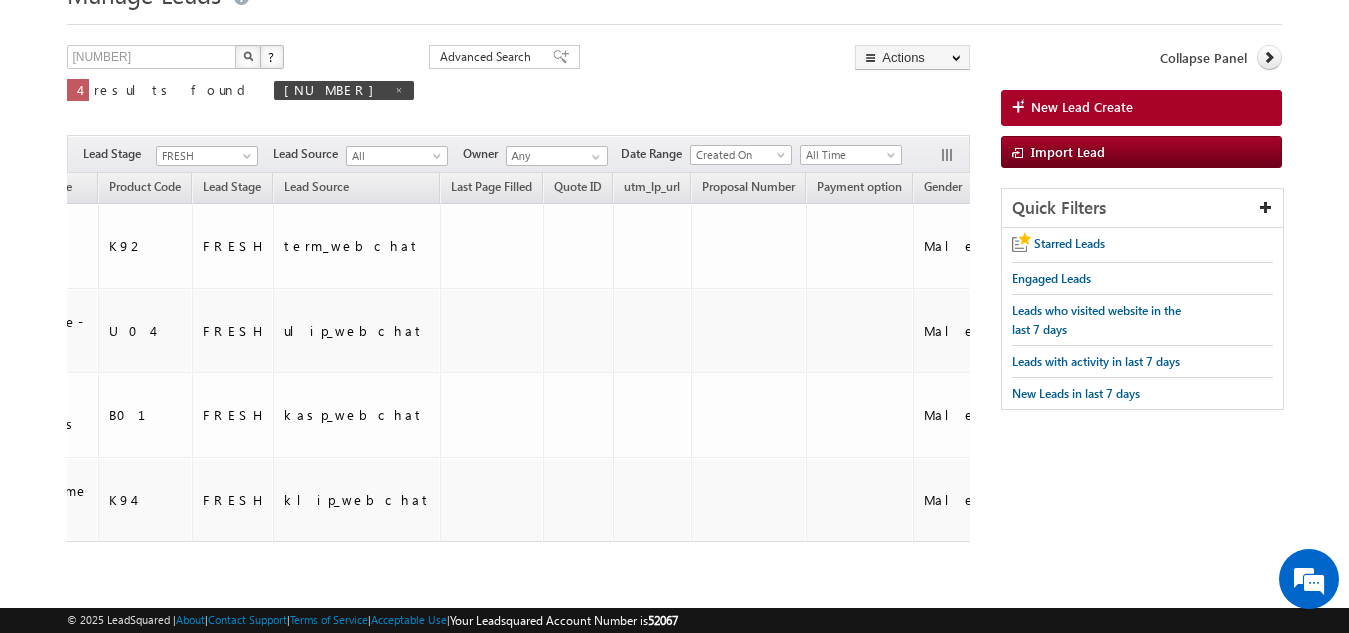 scroll, scrollTop: 0, scrollLeft: 1074, axis: horizontal 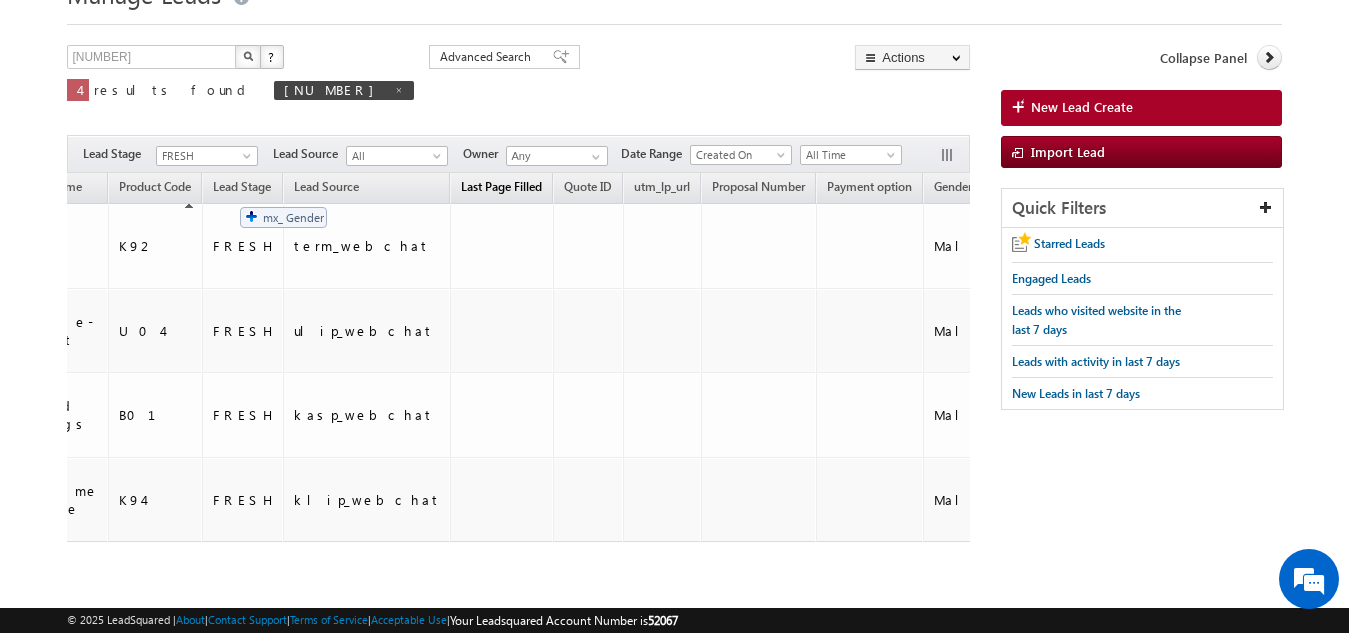 drag, startPoint x: 699, startPoint y: 192, endPoint x: 228, endPoint y: 194, distance: 471.00424 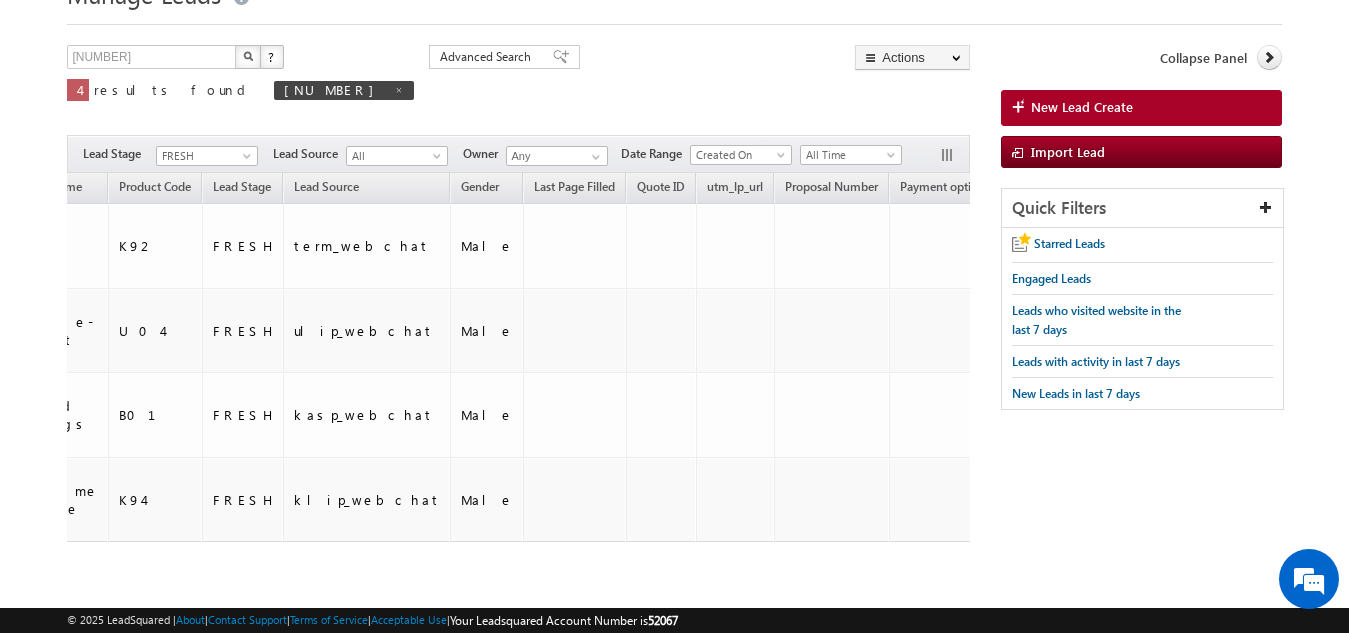 scroll, scrollTop: 0, scrollLeft: 3360, axis: horizontal 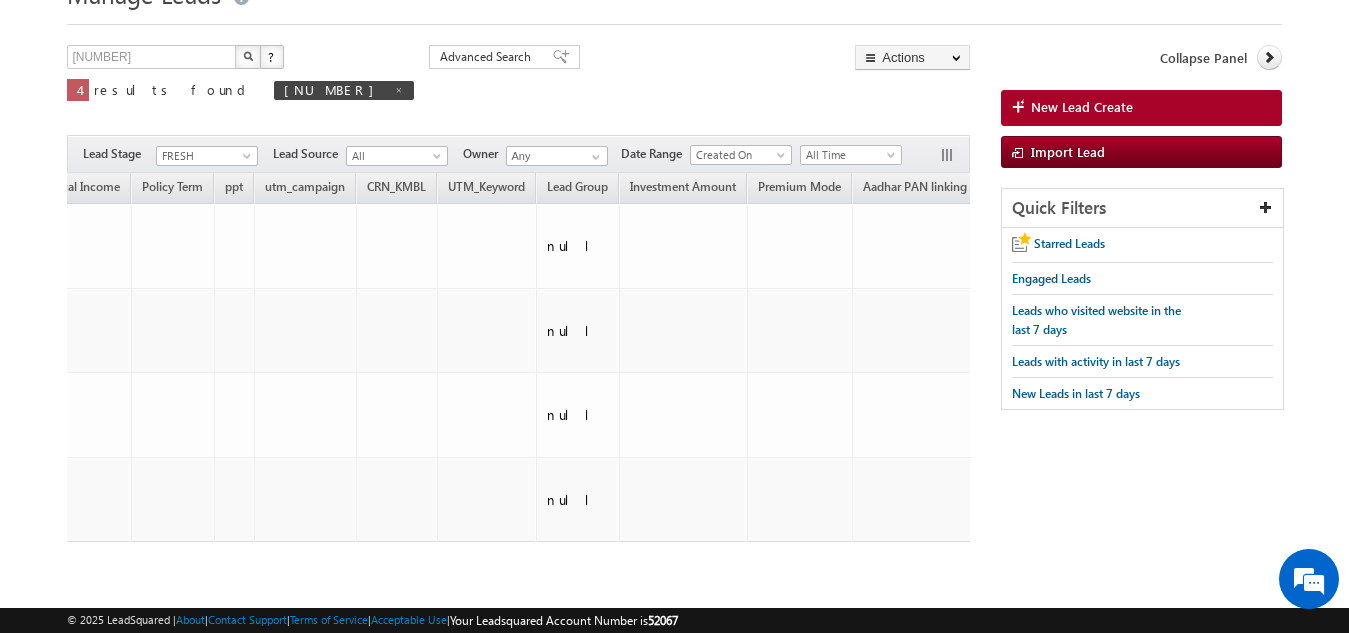 click on "Filters
Lead Stage
All FRESH OPEN WIP RENEWAL Fresh-Cross sell CONVERTED Closed NO DISTRIBUTION Refund FRESH
Lead Source
All All
Owner
Any Any
Date Range" at bounding box center (518, 154) 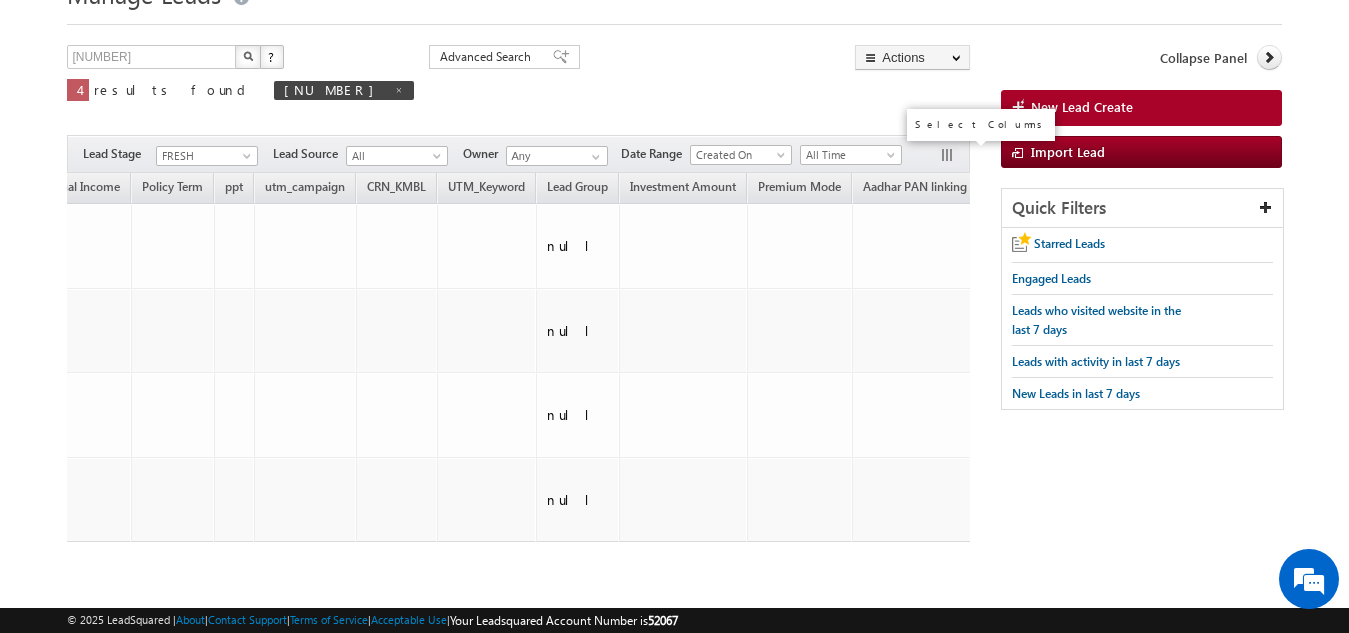 click at bounding box center (949, 157) 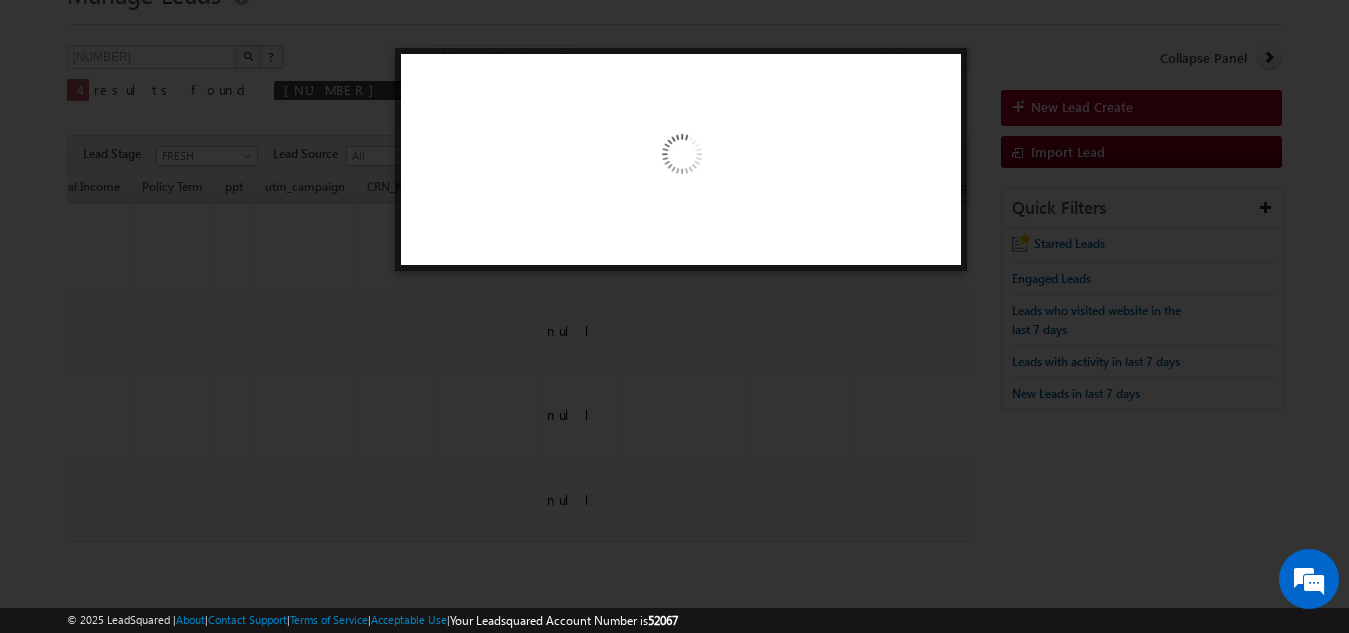 scroll, scrollTop: 0, scrollLeft: 3349, axis: horizontal 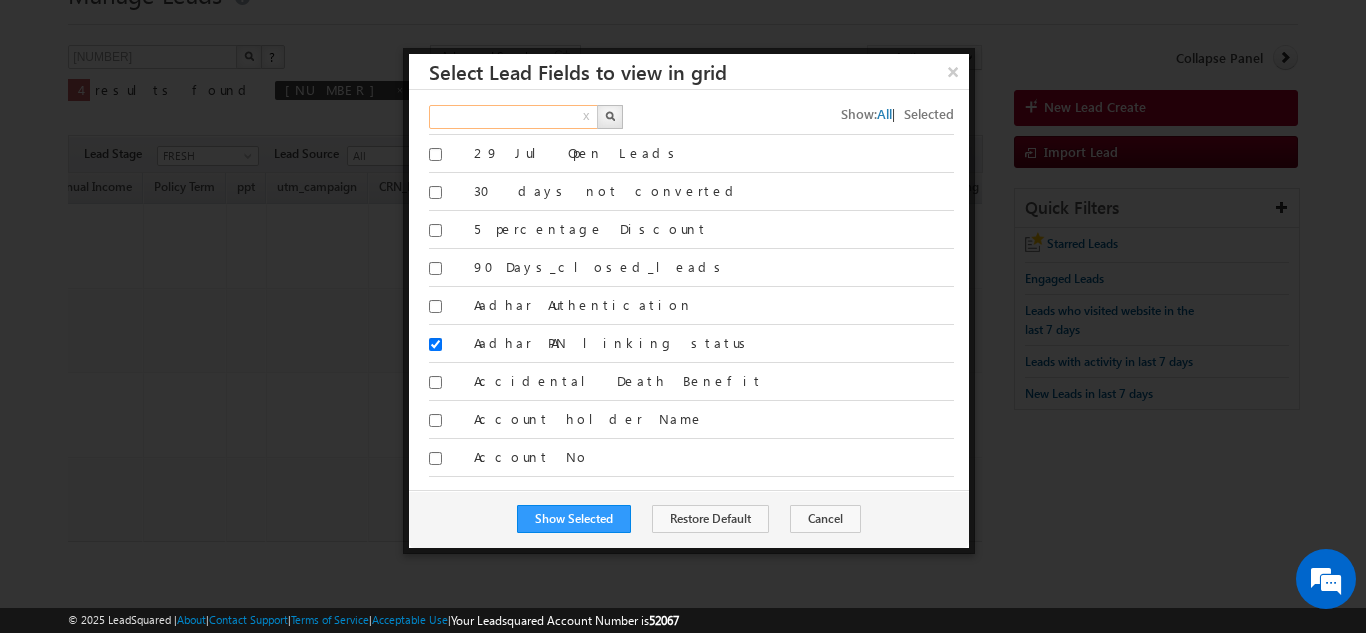 click at bounding box center (514, 117) 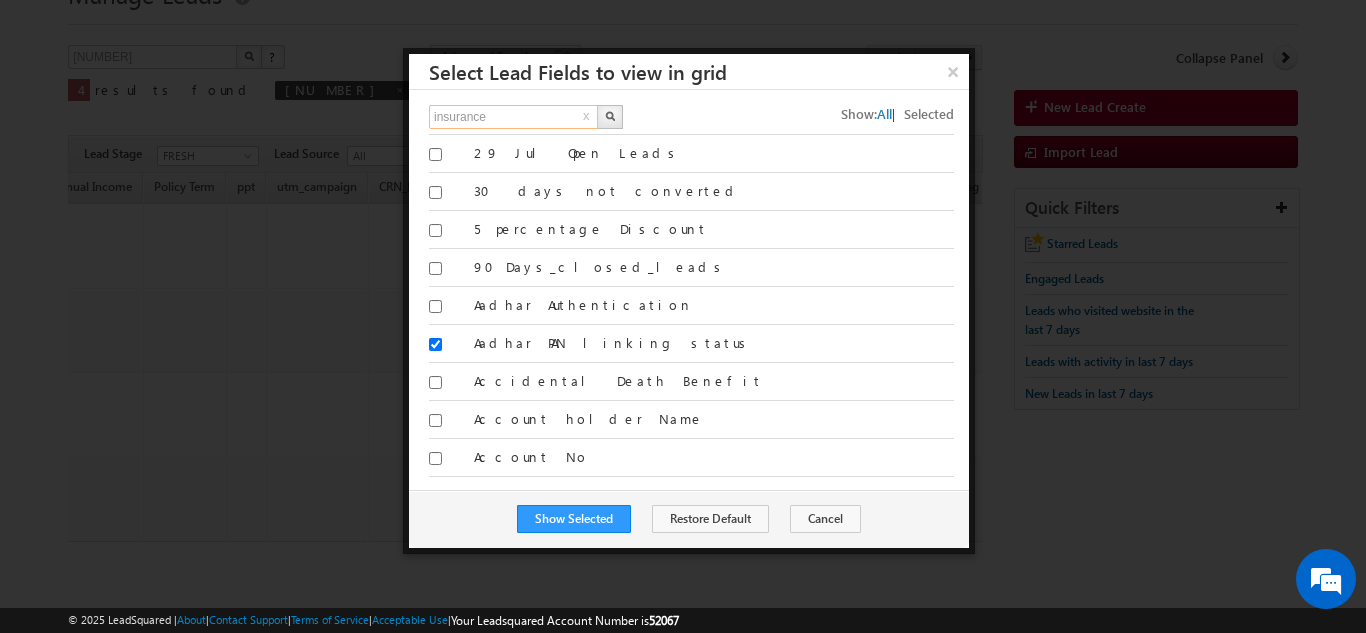 type on "insurance" 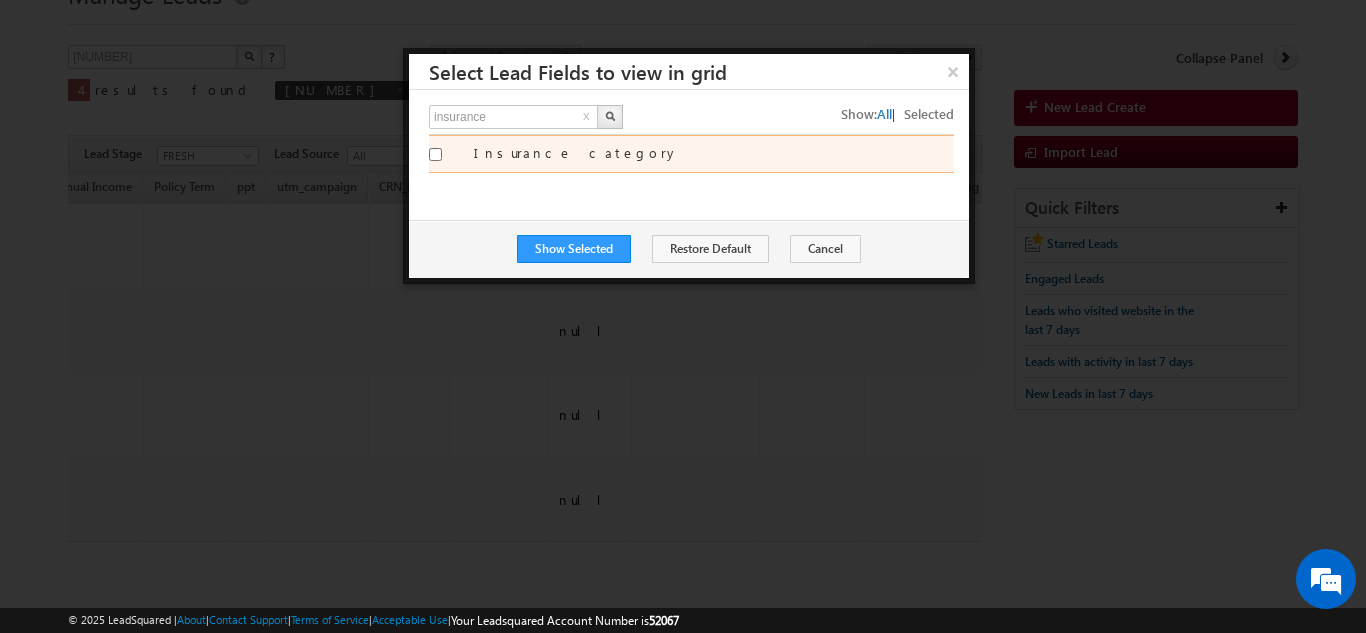 click on "Insurance category" at bounding box center (714, 153) 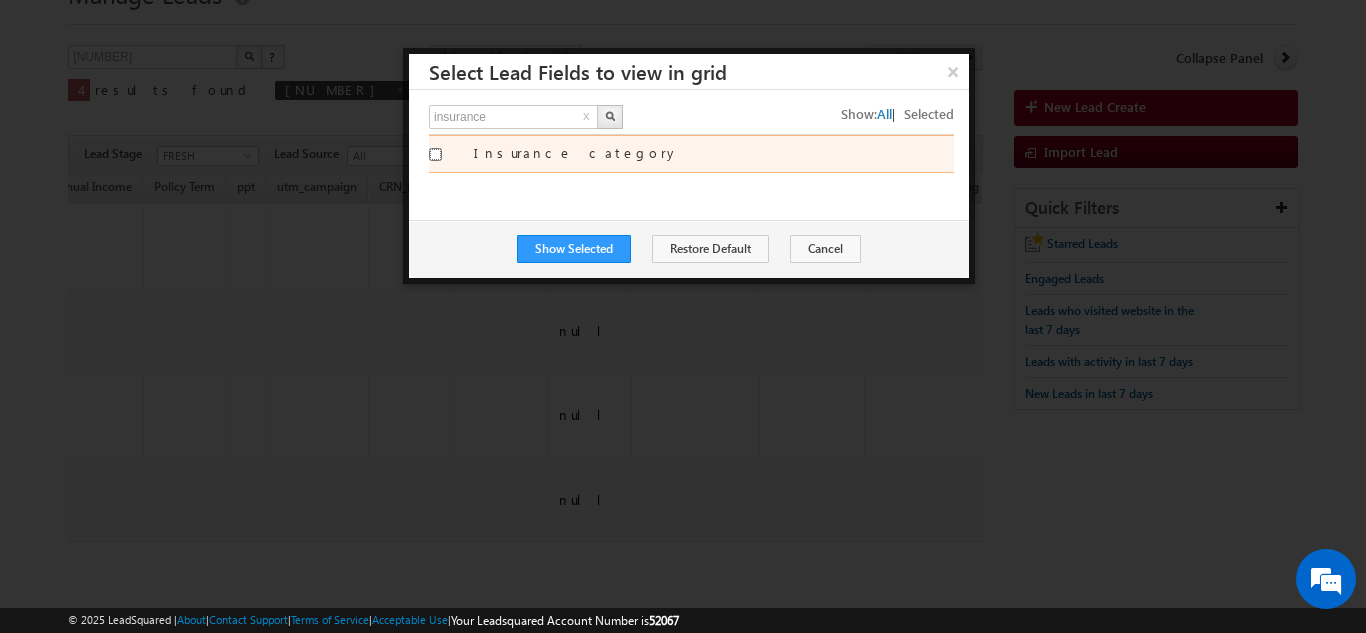 click on "Insurance category" at bounding box center [435, 154] 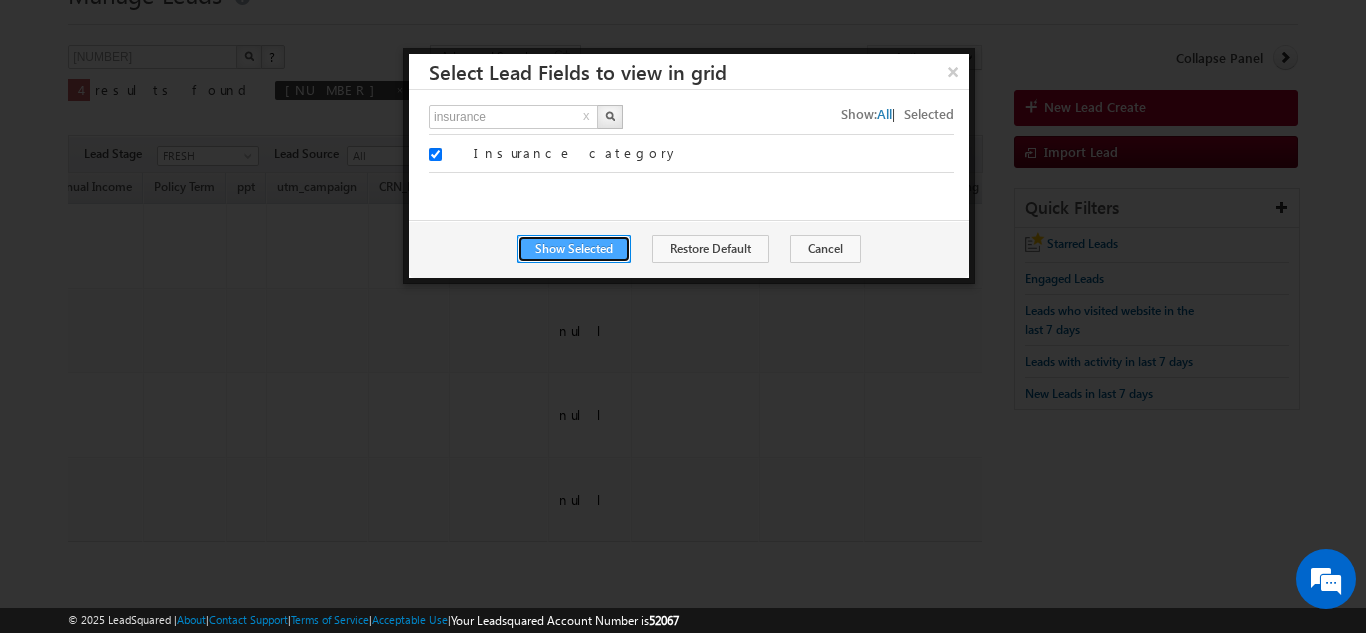 click on "Show Selected" at bounding box center [574, 249] 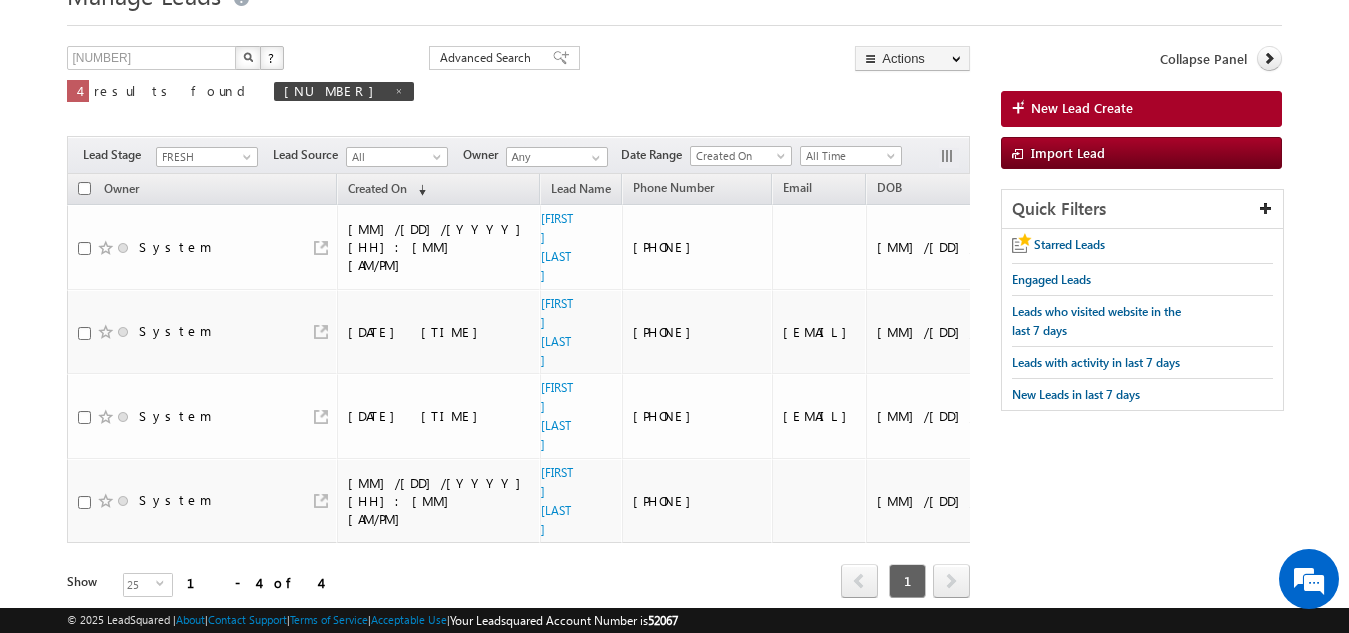 scroll, scrollTop: 92, scrollLeft: 0, axis: vertical 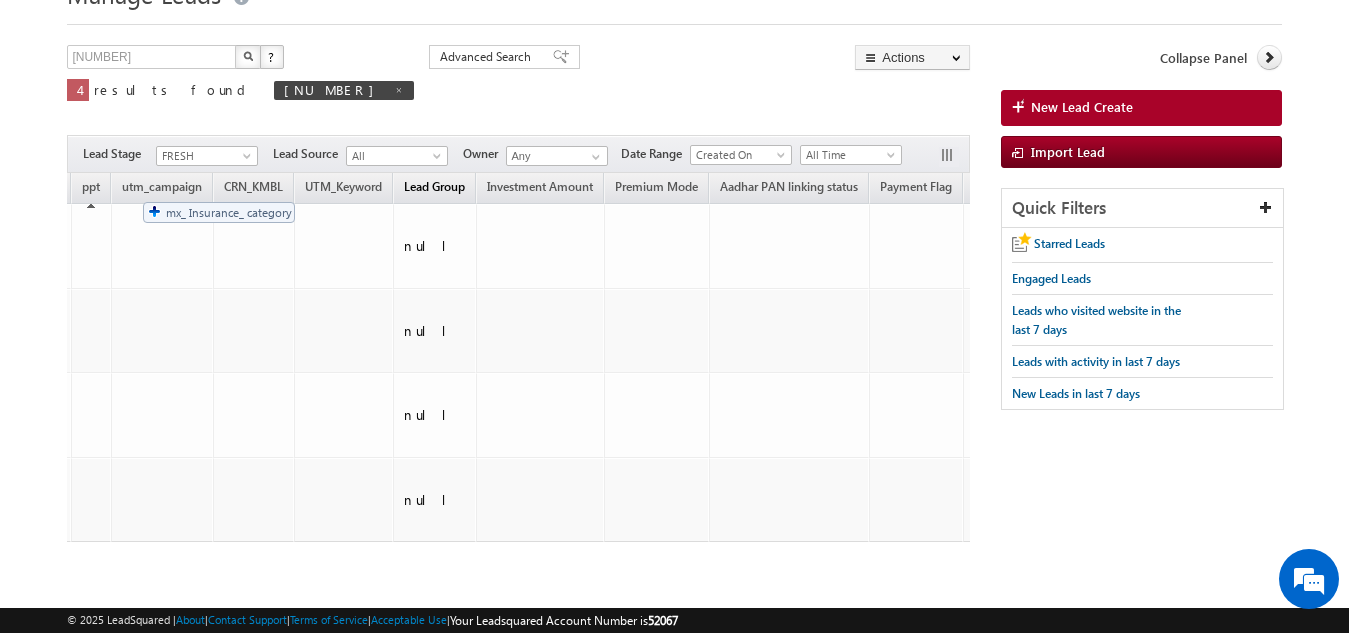 drag, startPoint x: 832, startPoint y: 187, endPoint x: 133, endPoint y: 192, distance: 699.0179 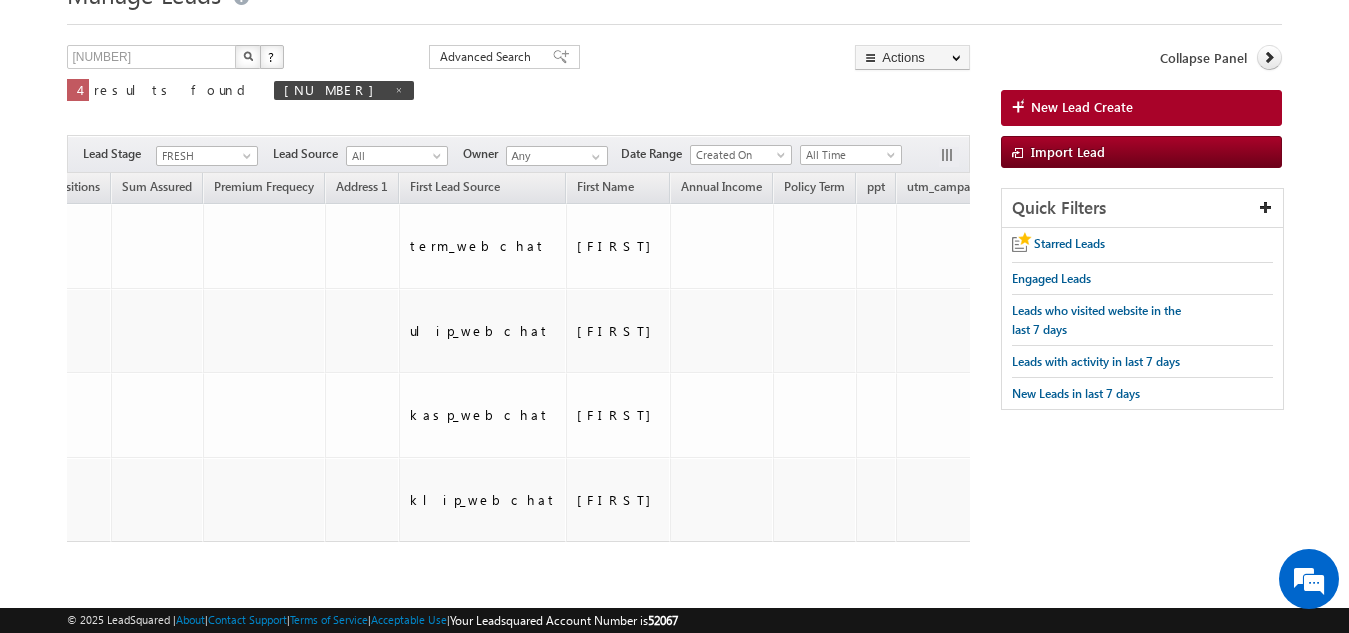 scroll, scrollTop: 0, scrollLeft: 2733, axis: horizontal 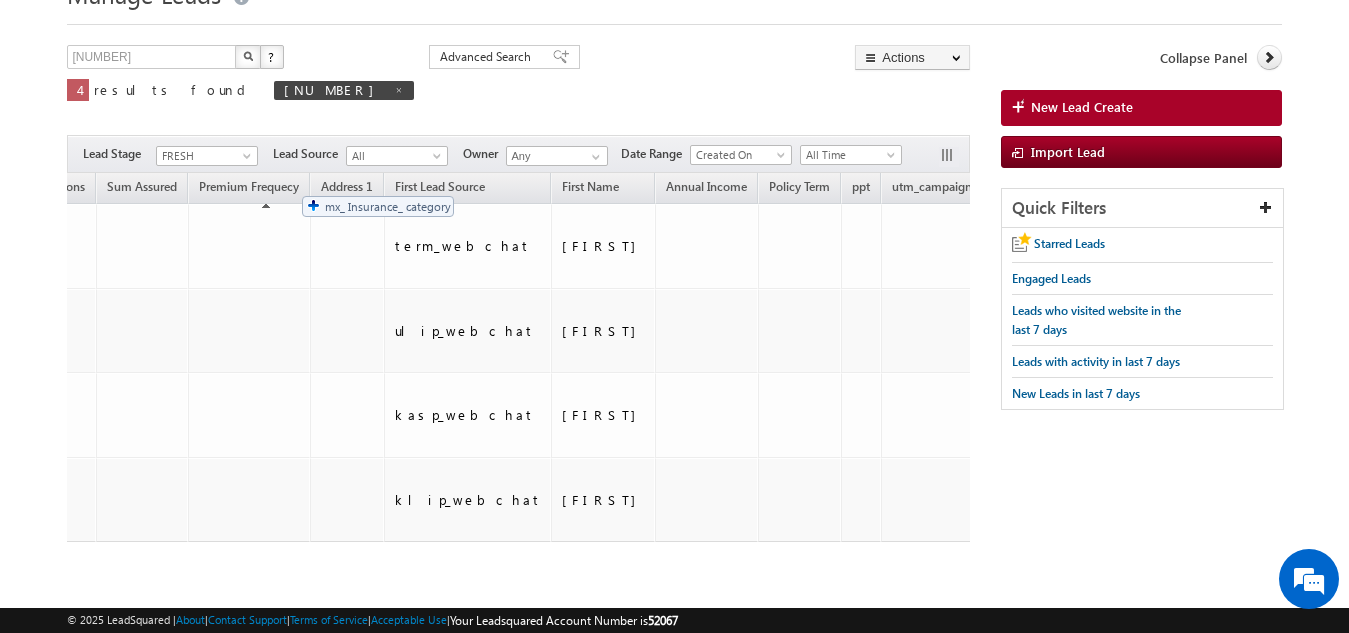 drag, startPoint x: 904, startPoint y: 196, endPoint x: 294, endPoint y: 185, distance: 610.0992 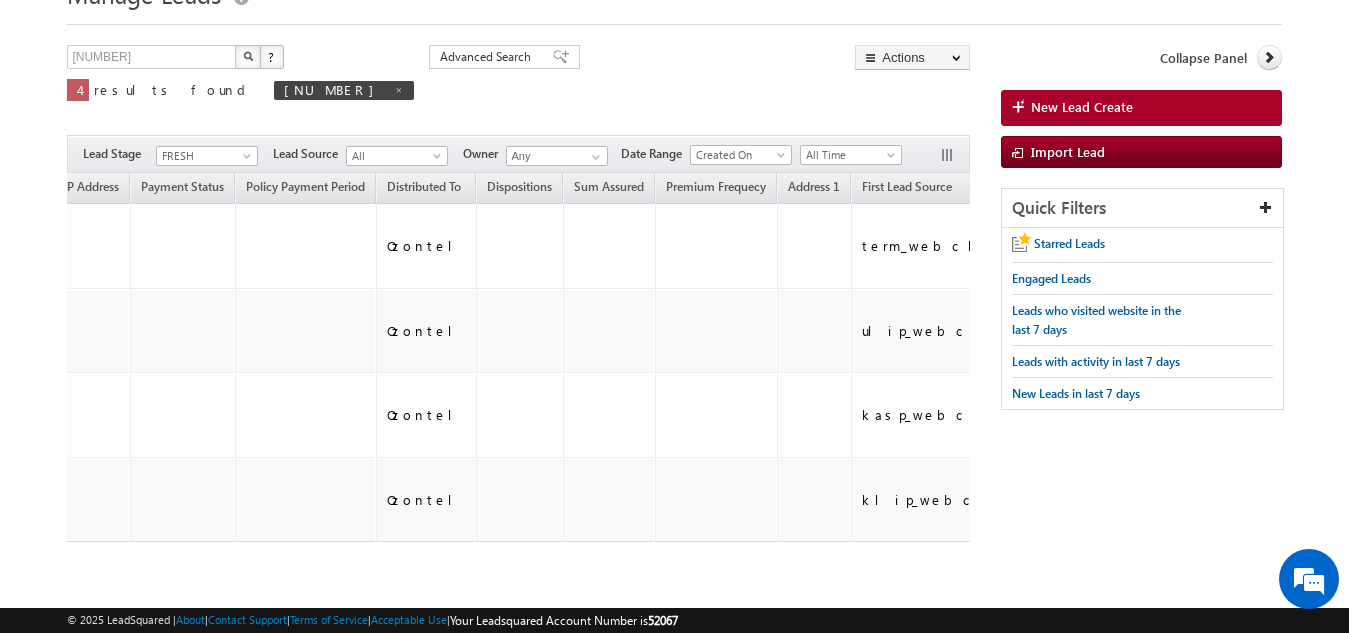 scroll, scrollTop: 0, scrollLeft: 2271, axis: horizontal 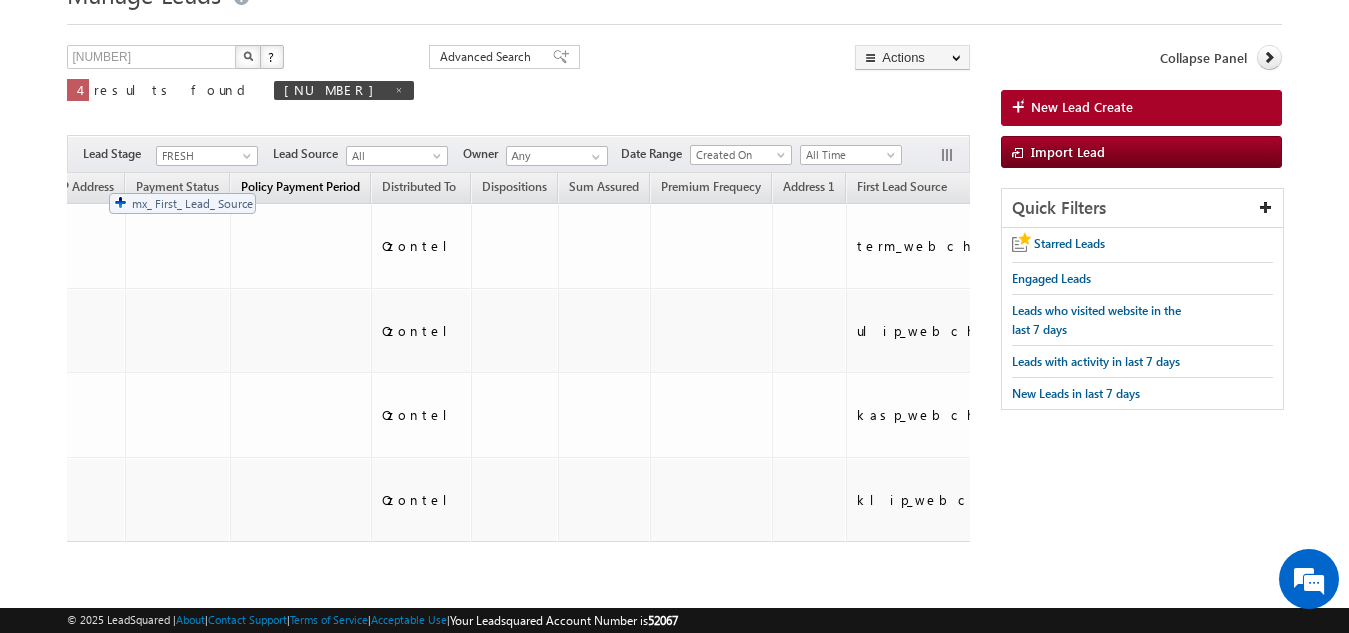 drag, startPoint x: 662, startPoint y: 191, endPoint x: 100, endPoint y: 183, distance: 562.05695 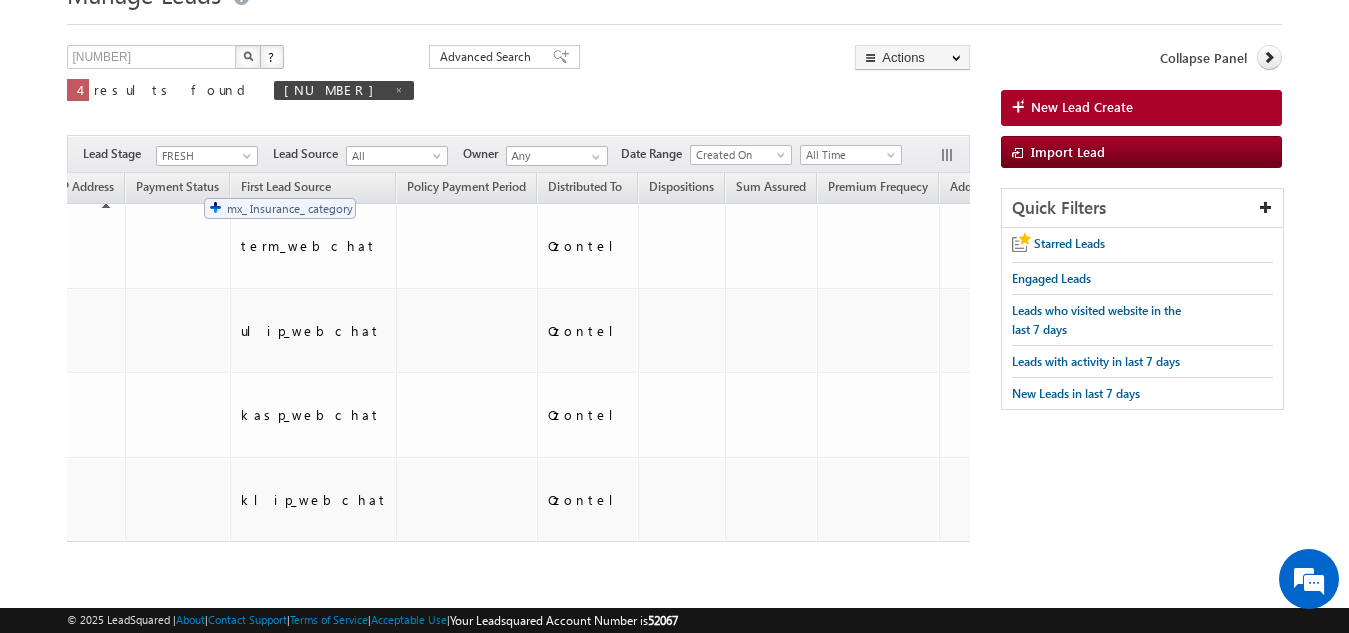 drag, startPoint x: 779, startPoint y: 185, endPoint x: 188, endPoint y: 188, distance: 591.0076 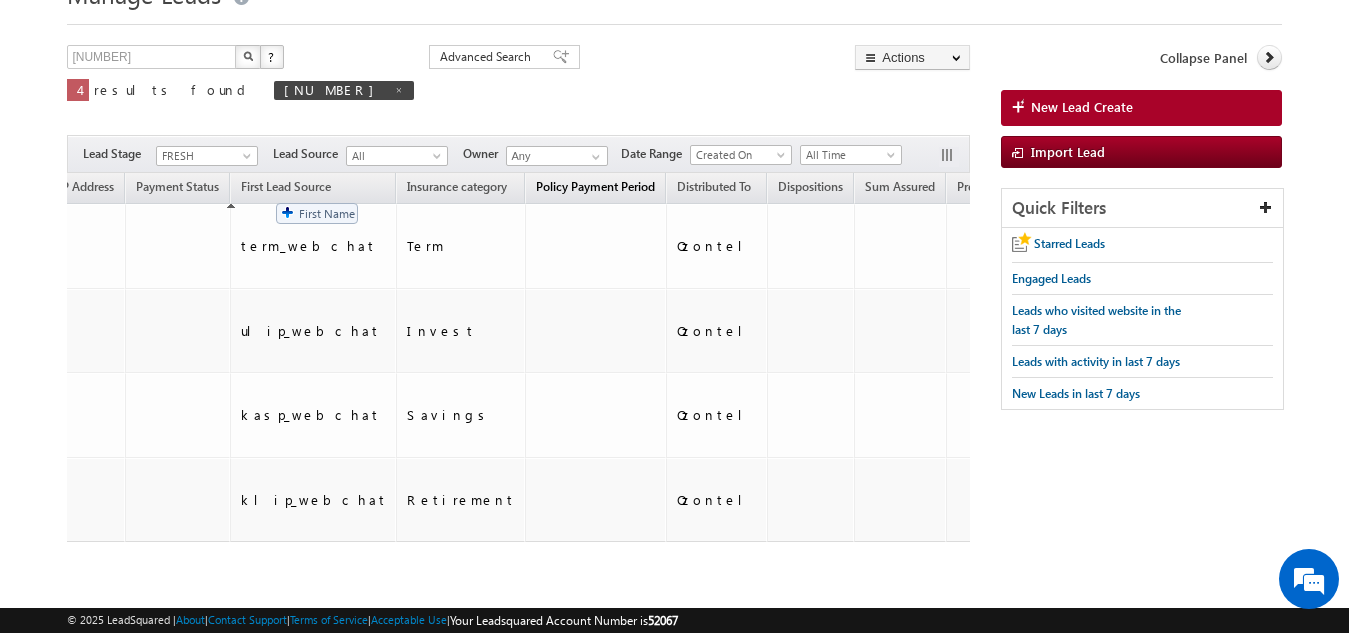 drag, startPoint x: 907, startPoint y: 185, endPoint x: 266, endPoint y: 193, distance: 641.0499 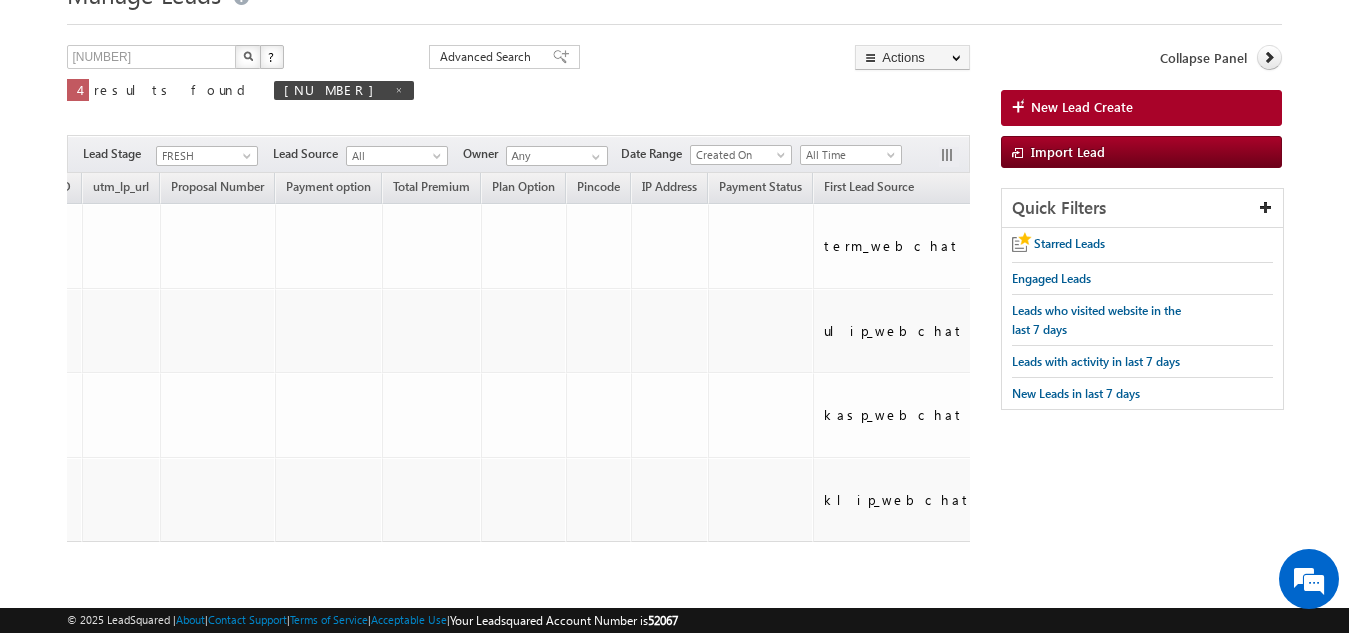 scroll, scrollTop: 0, scrollLeft: 1663, axis: horizontal 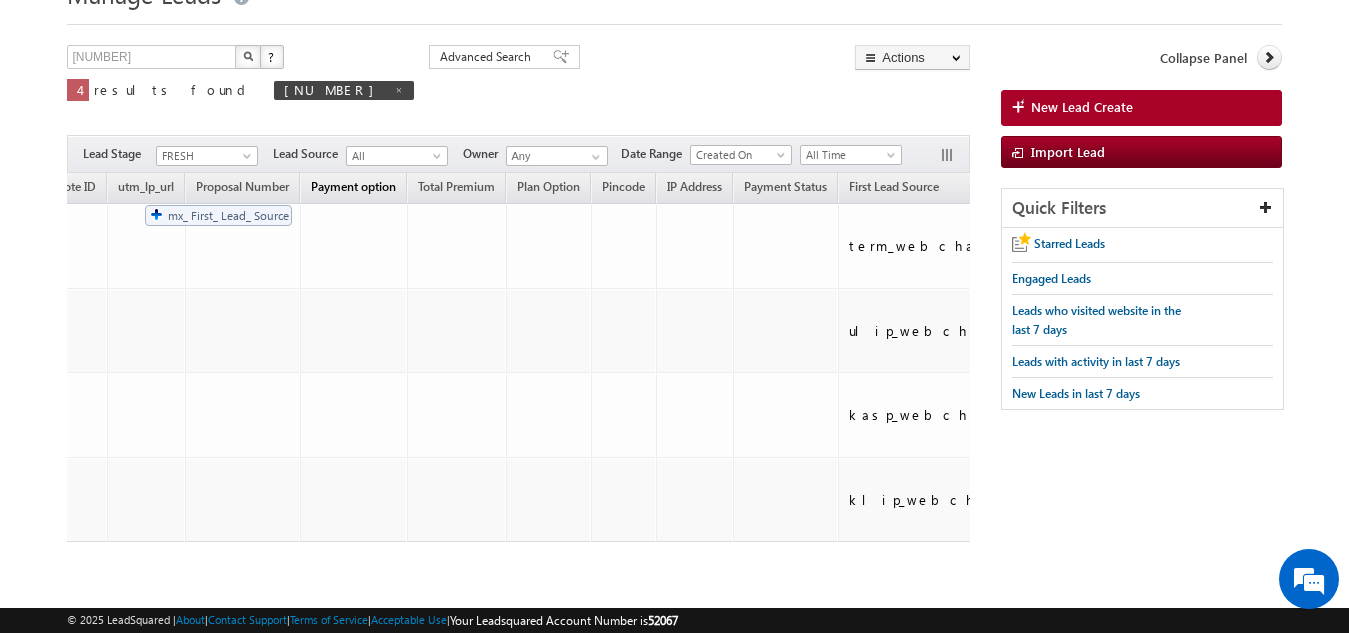 drag, startPoint x: 640, startPoint y: 185, endPoint x: 135, endPoint y: 195, distance: 505.099 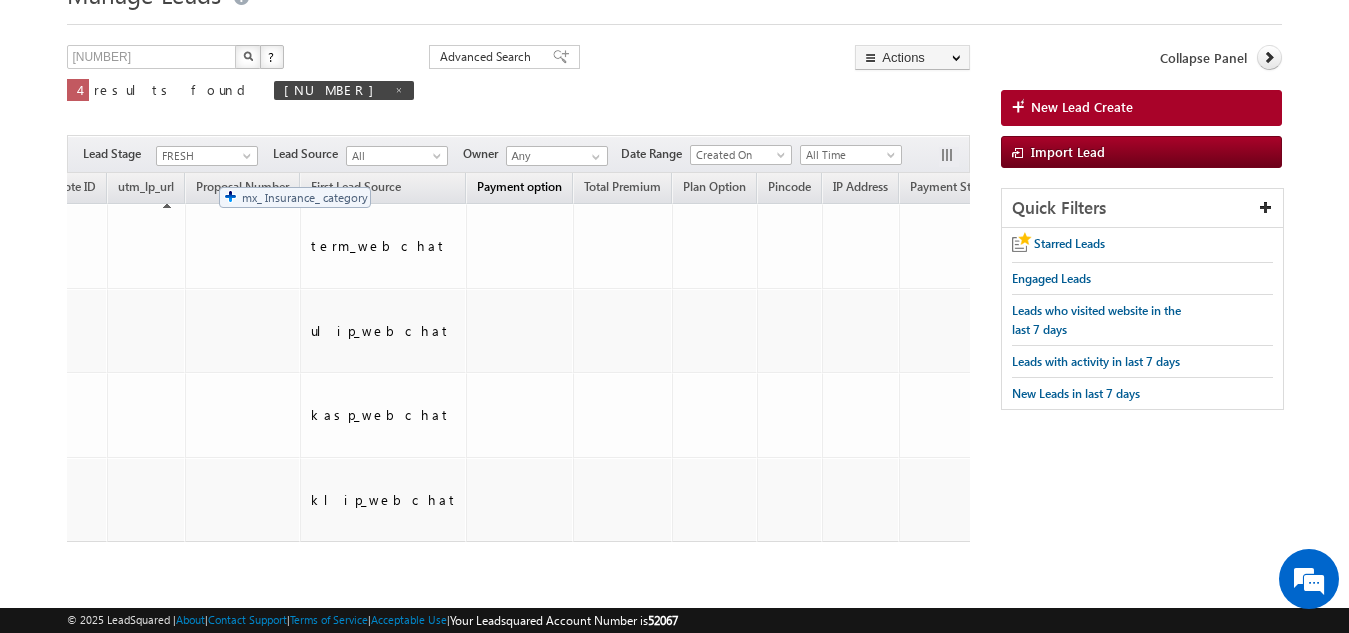 drag, startPoint x: 750, startPoint y: 186, endPoint x: 209, endPoint y: 177, distance: 541.0748 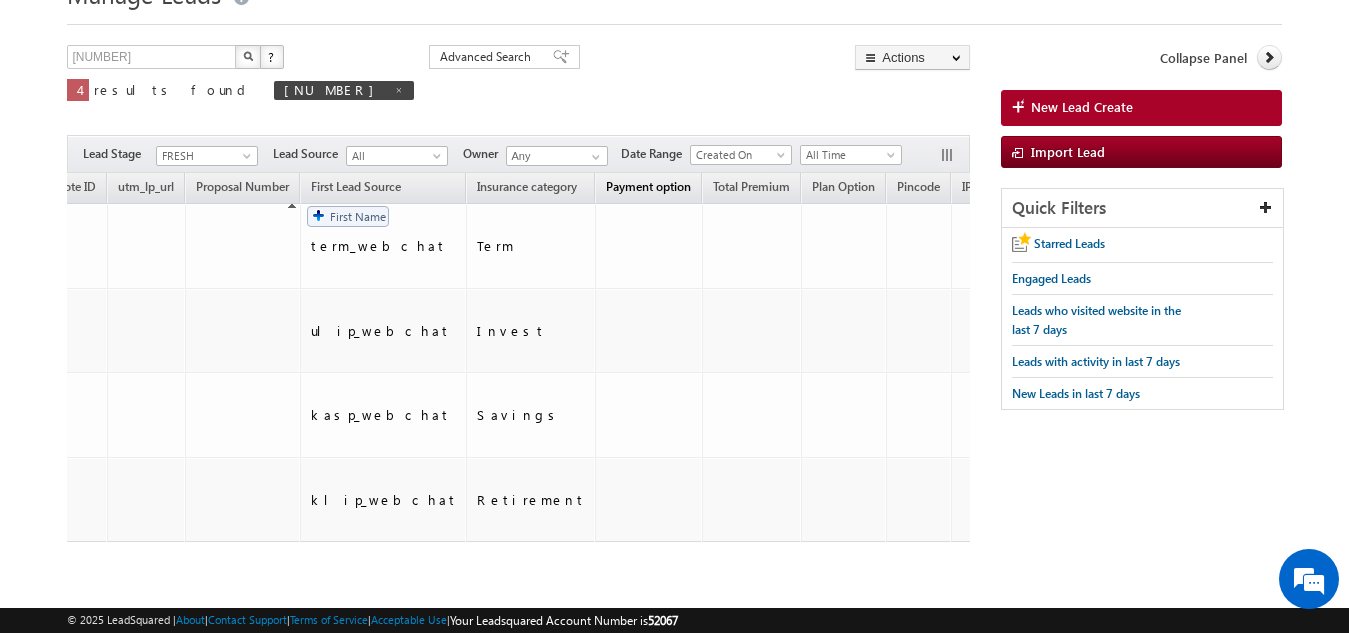 drag, startPoint x: 869, startPoint y: 183, endPoint x: 341, endPoint y: 187, distance: 528.01514 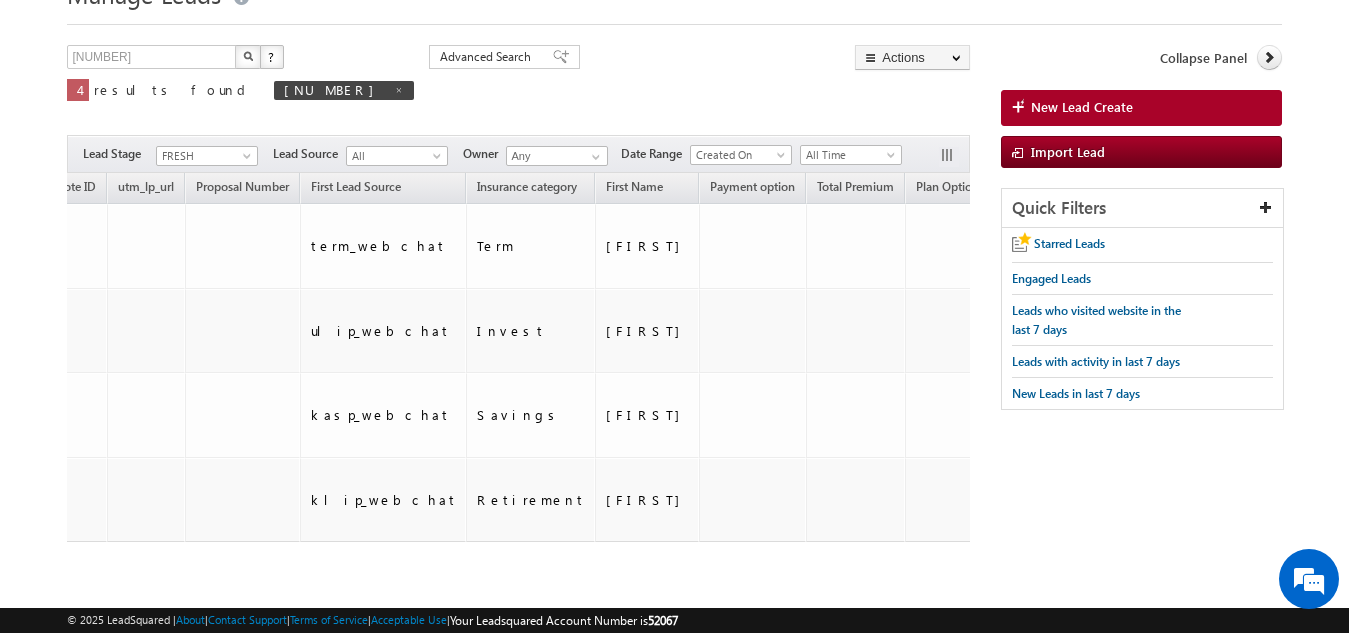 drag, startPoint x: 503, startPoint y: 536, endPoint x: 599, endPoint y: 557, distance: 98.270035 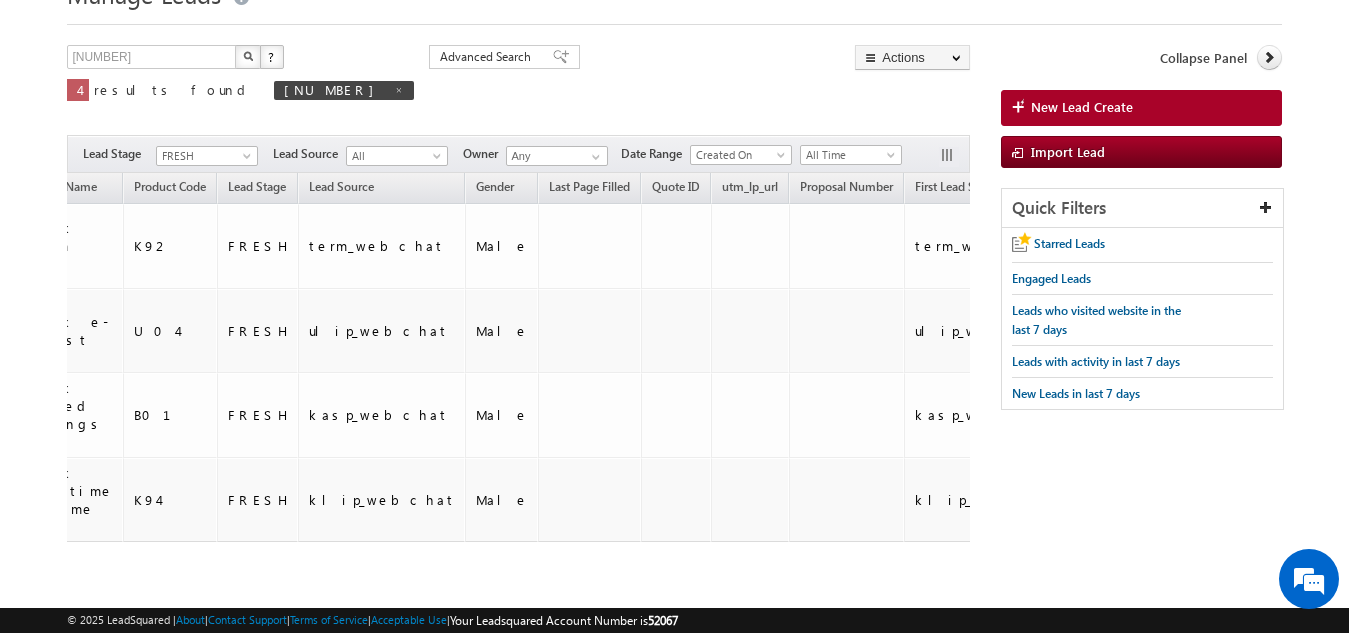 scroll, scrollTop: 0, scrollLeft: 1050, axis: horizontal 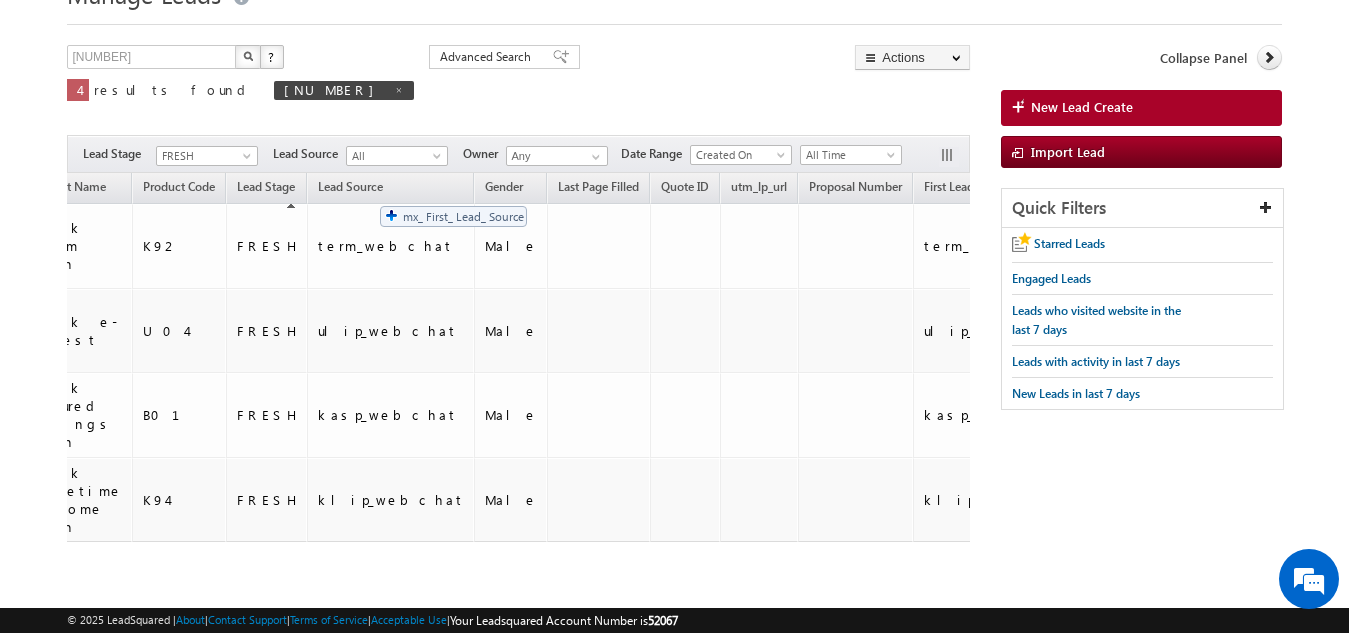 drag, startPoint x: 721, startPoint y: 195, endPoint x: 466, endPoint y: 217, distance: 255.94727 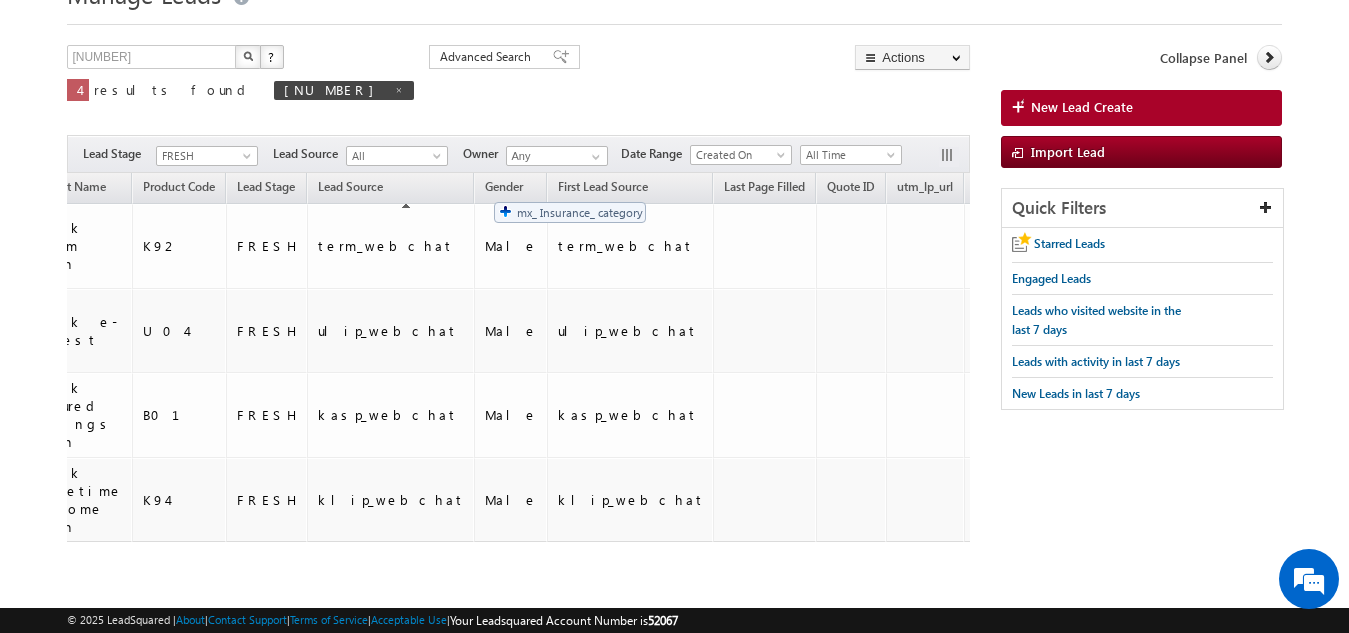 drag, startPoint x: 843, startPoint y: 195, endPoint x: 887, endPoint y: 198, distance: 44.102154 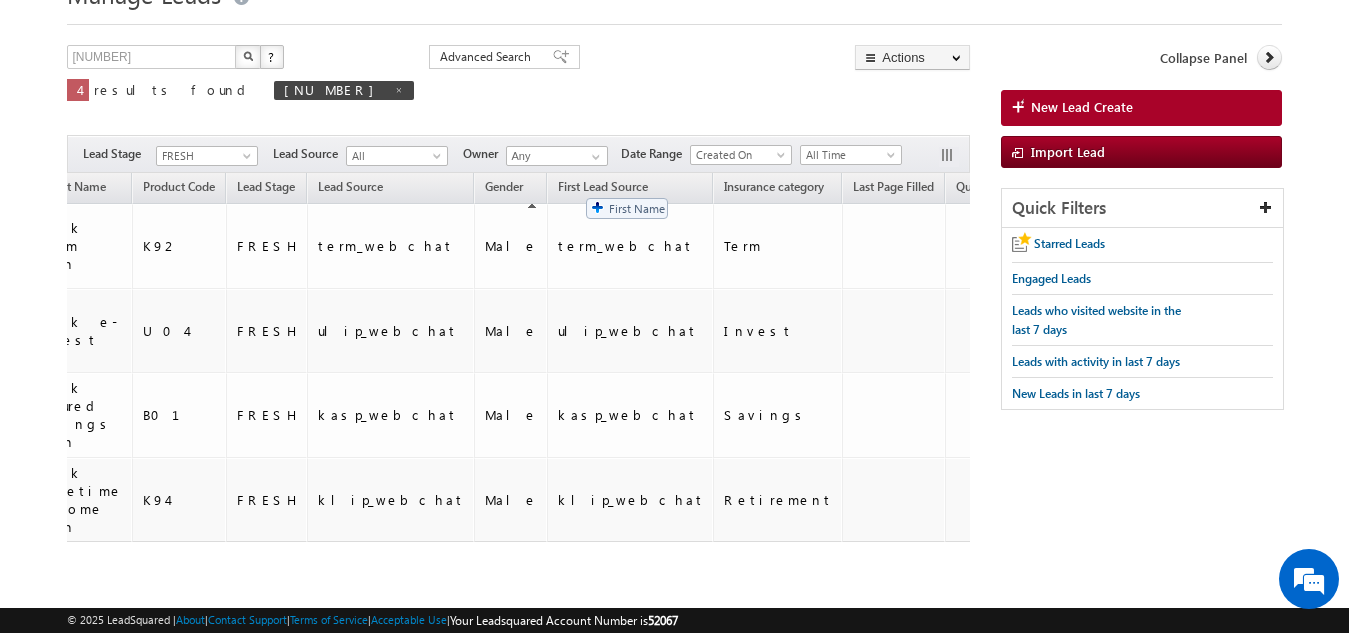 drag, startPoint x: 929, startPoint y: 184, endPoint x: 515, endPoint y: 375, distance: 455.9353 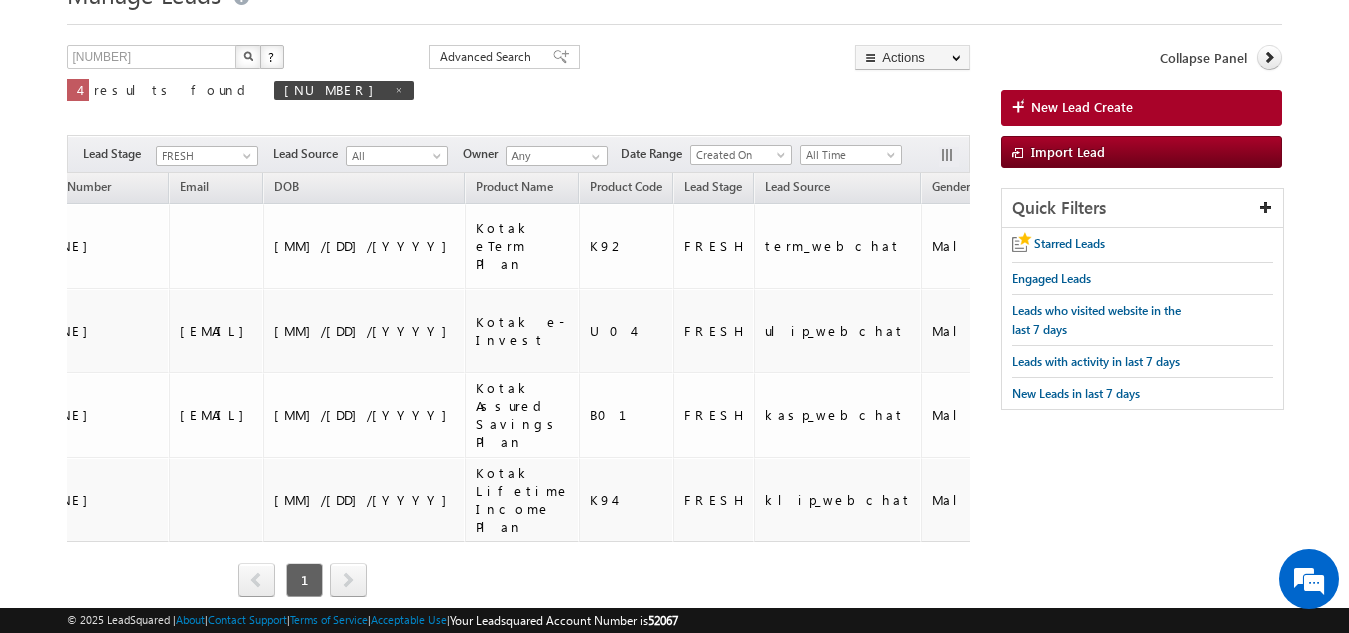 scroll, scrollTop: 0, scrollLeft: 609, axis: horizontal 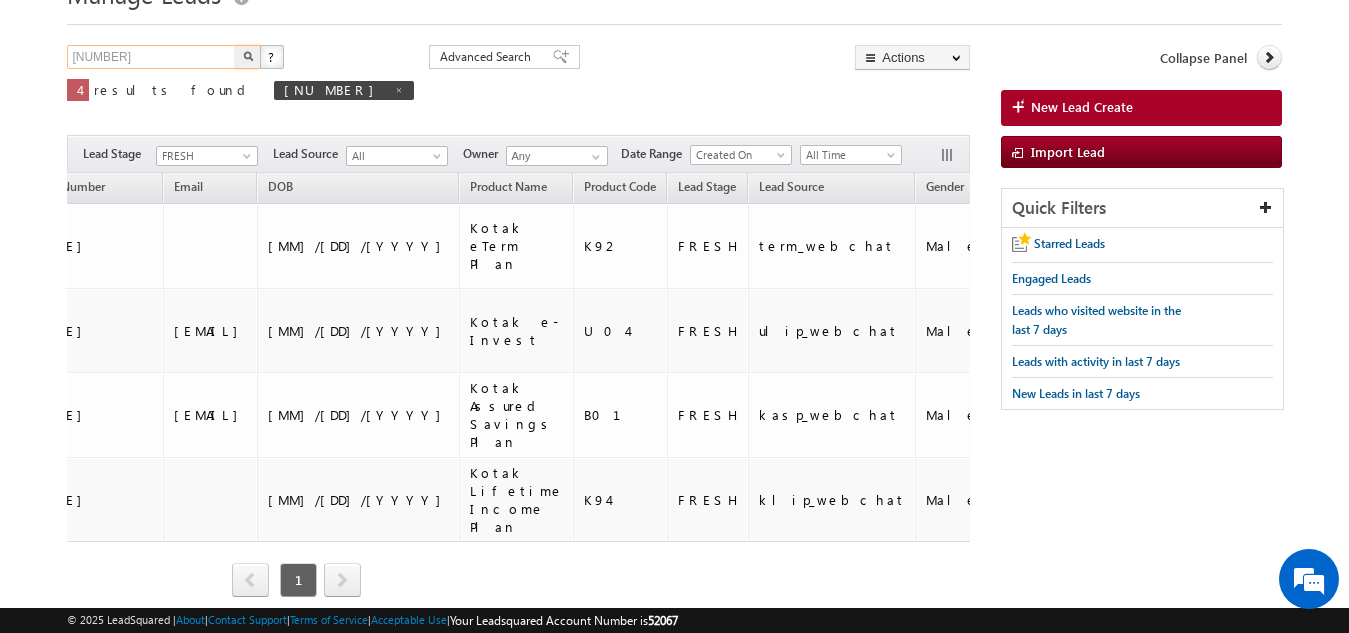 drag, startPoint x: 154, startPoint y: 63, endPoint x: 35, endPoint y: 58, distance: 119.104996 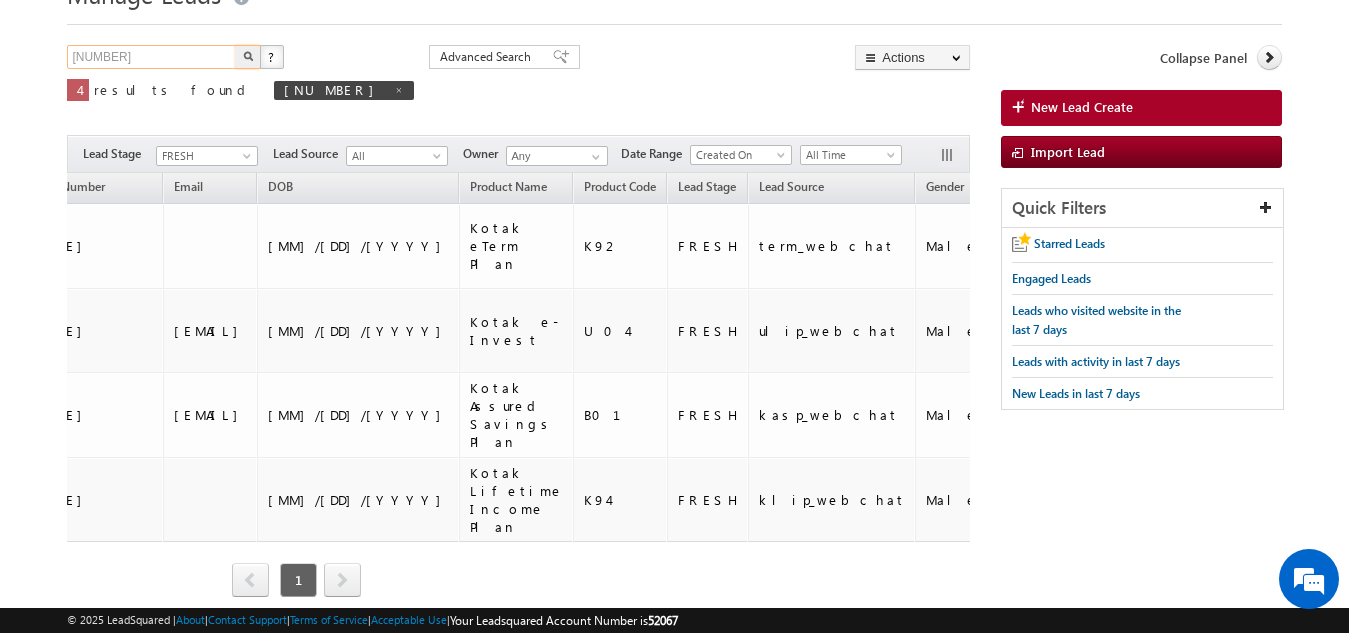 scroll, scrollTop: 0, scrollLeft: 0, axis: both 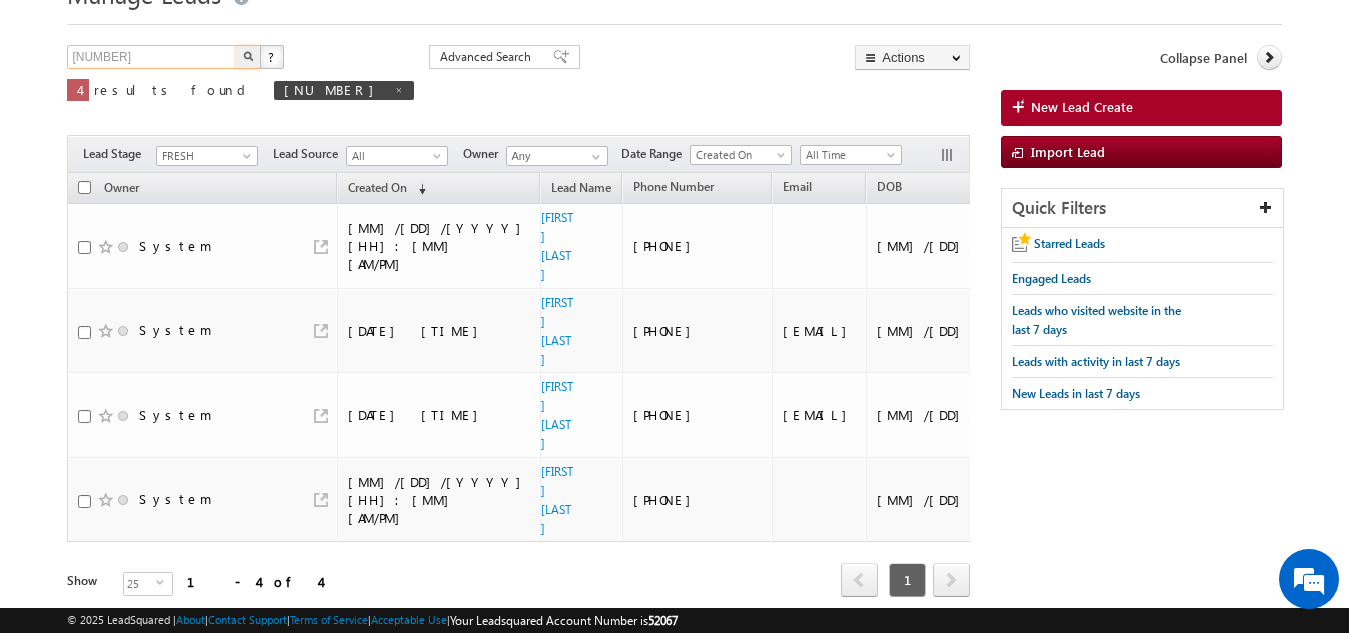 click at bounding box center [84, 187] 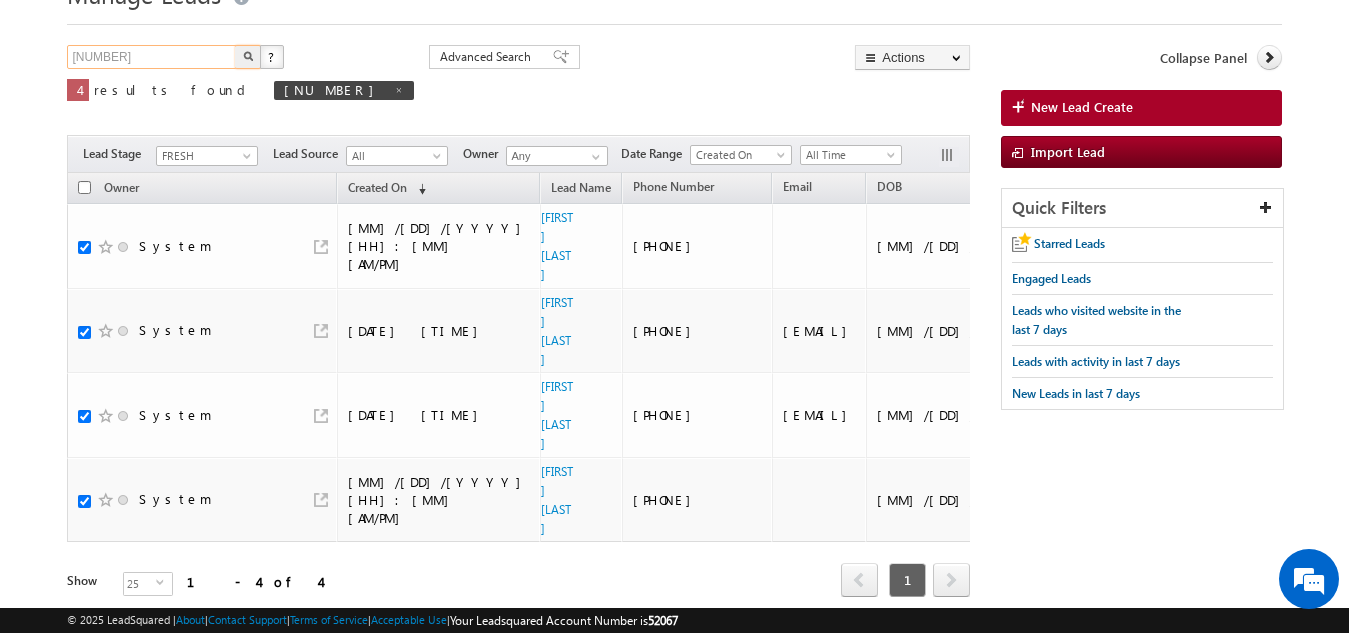 checkbox on "true" 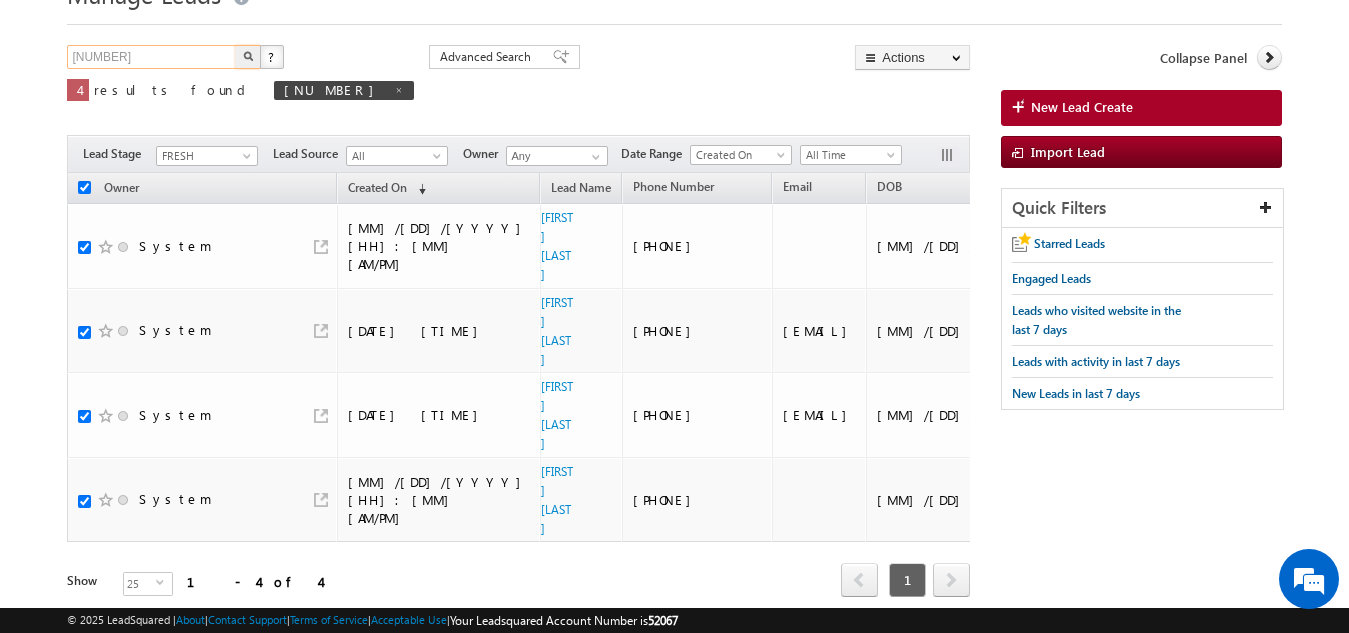 checkbox on "true" 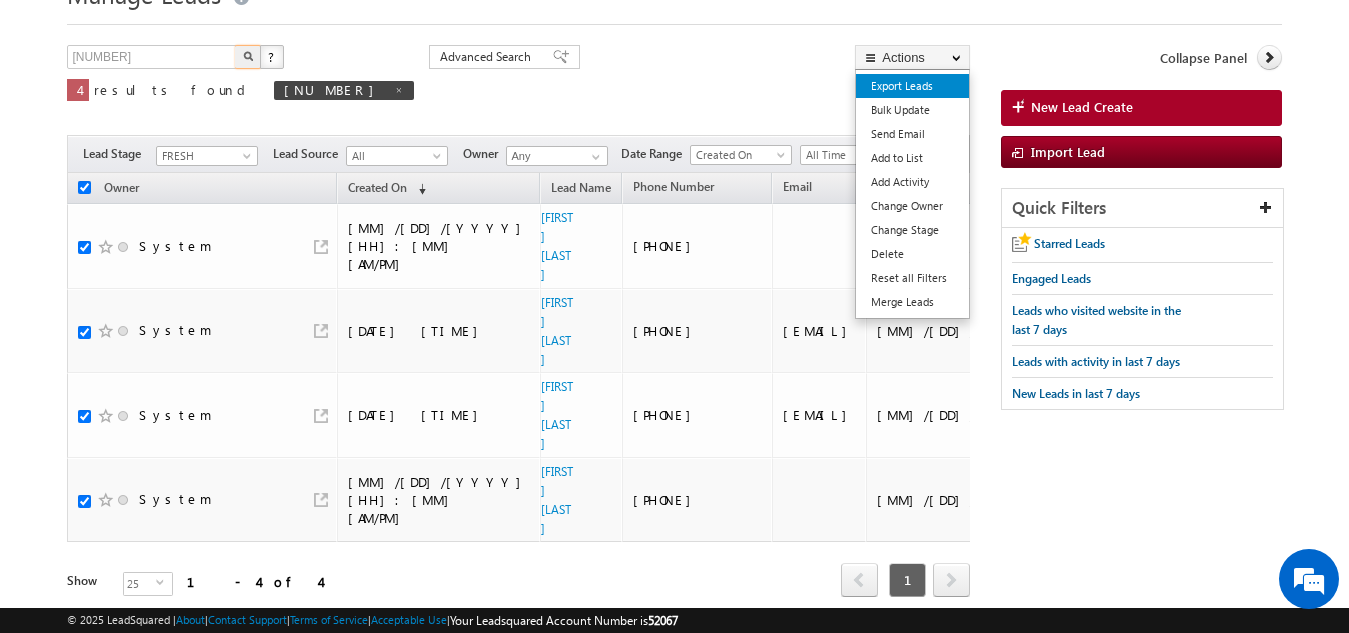 click on "Export Leads" at bounding box center [912, 86] 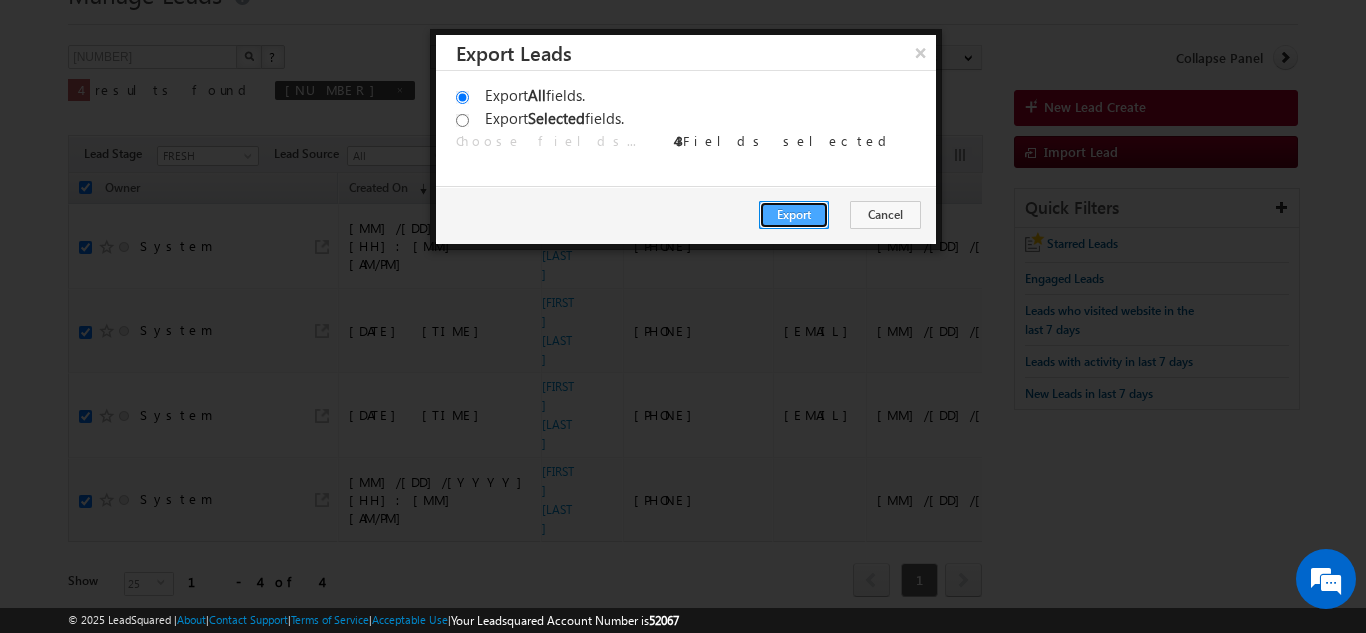 click on "Export" at bounding box center (794, 215) 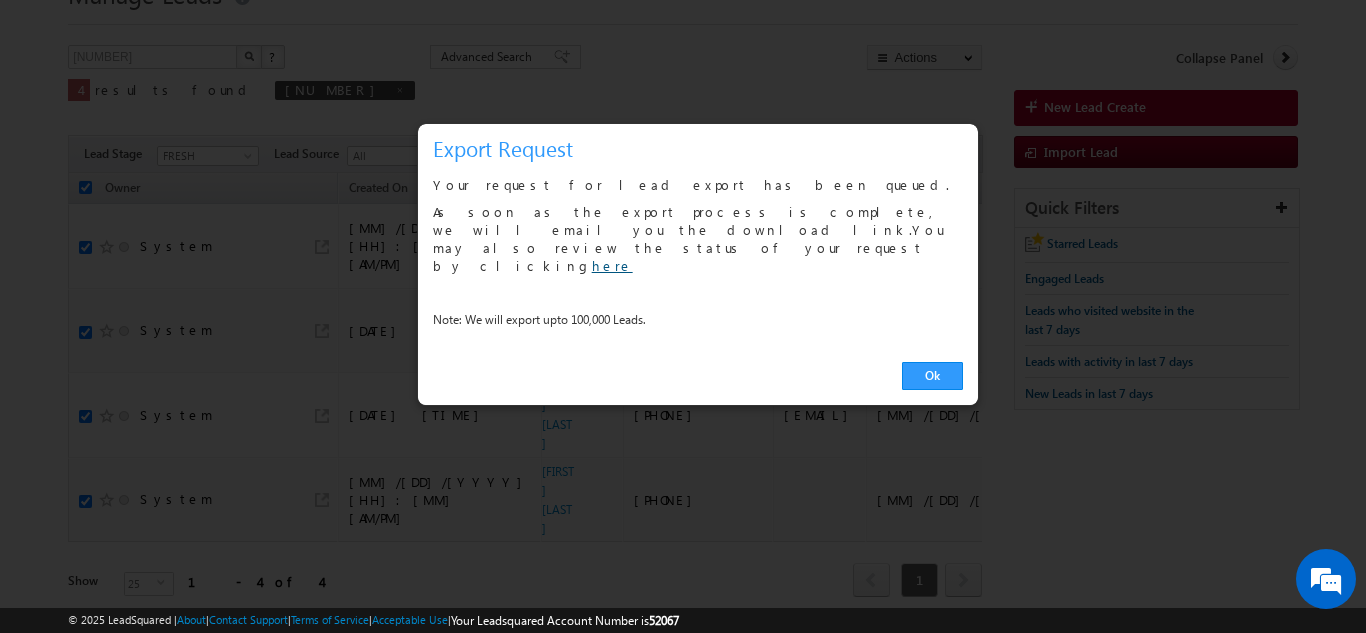 click on "here" at bounding box center (612, 265) 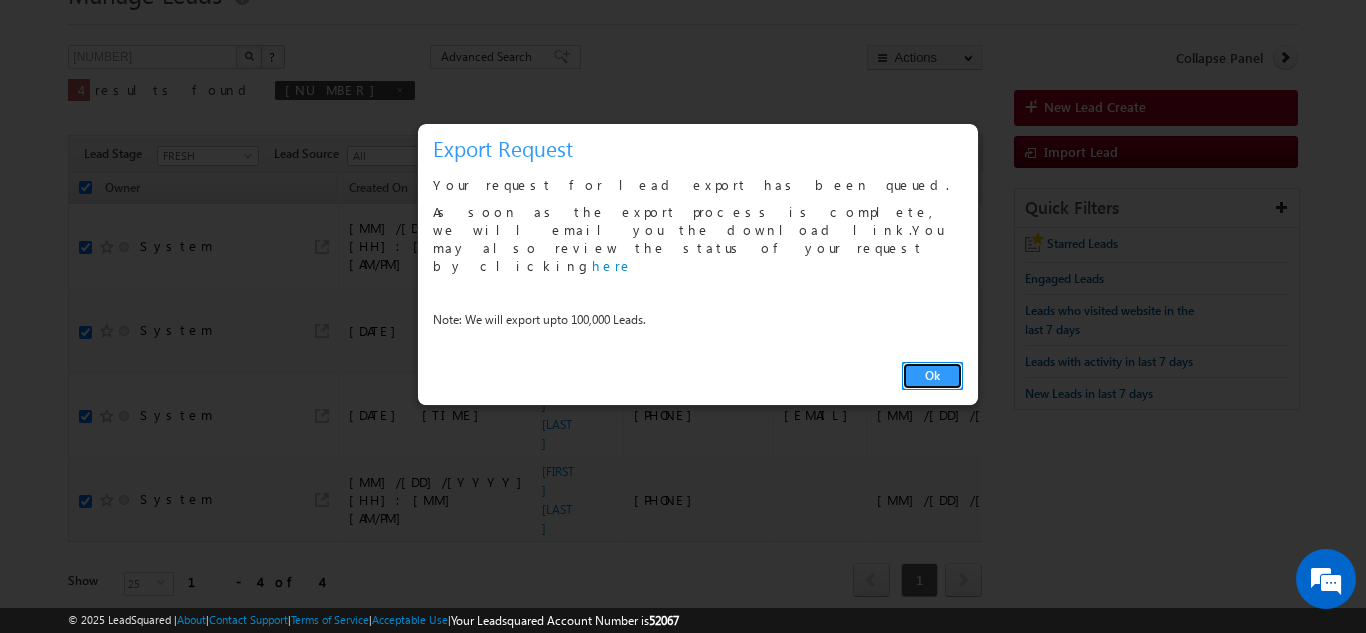click on "Ok" at bounding box center [932, 376] 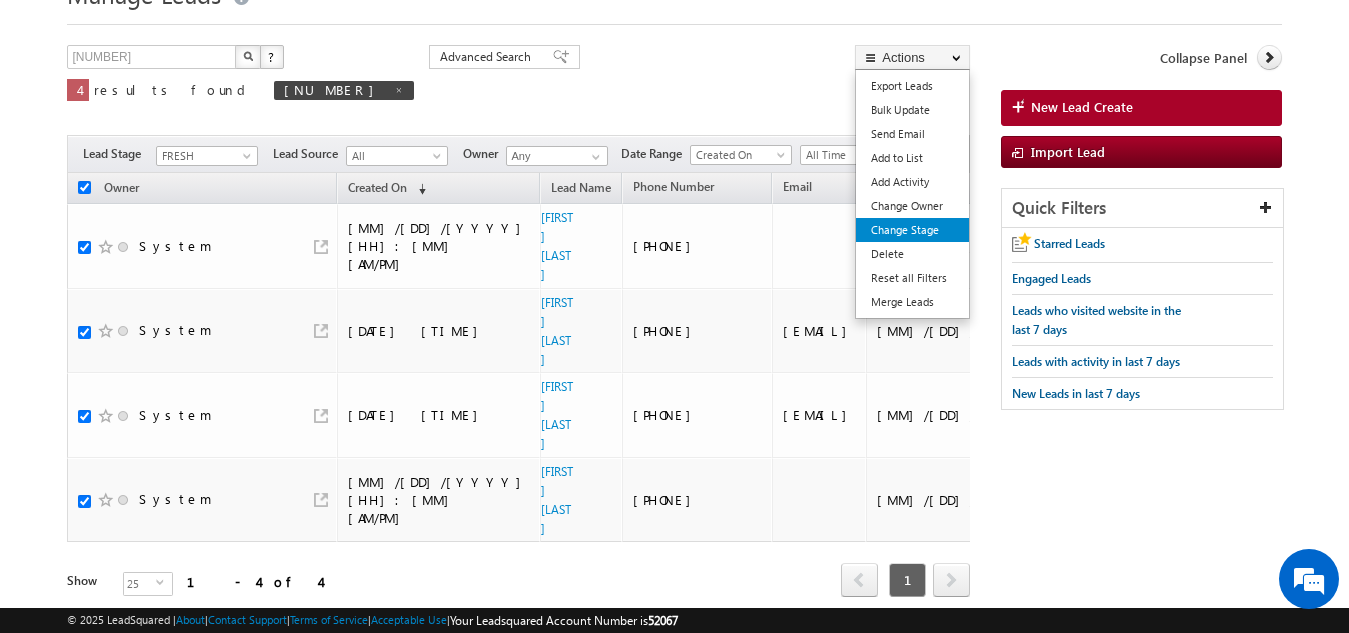 click on "Change Stage" at bounding box center (912, 230) 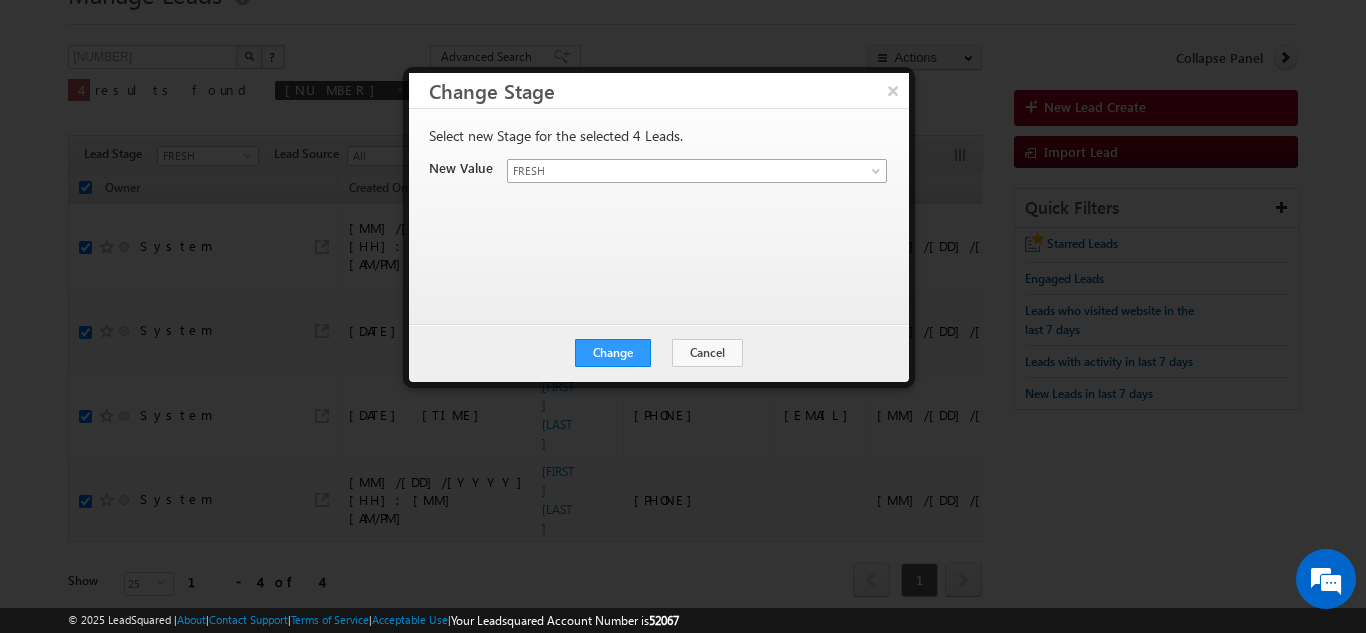 click on "FRESH" at bounding box center (673, 171) 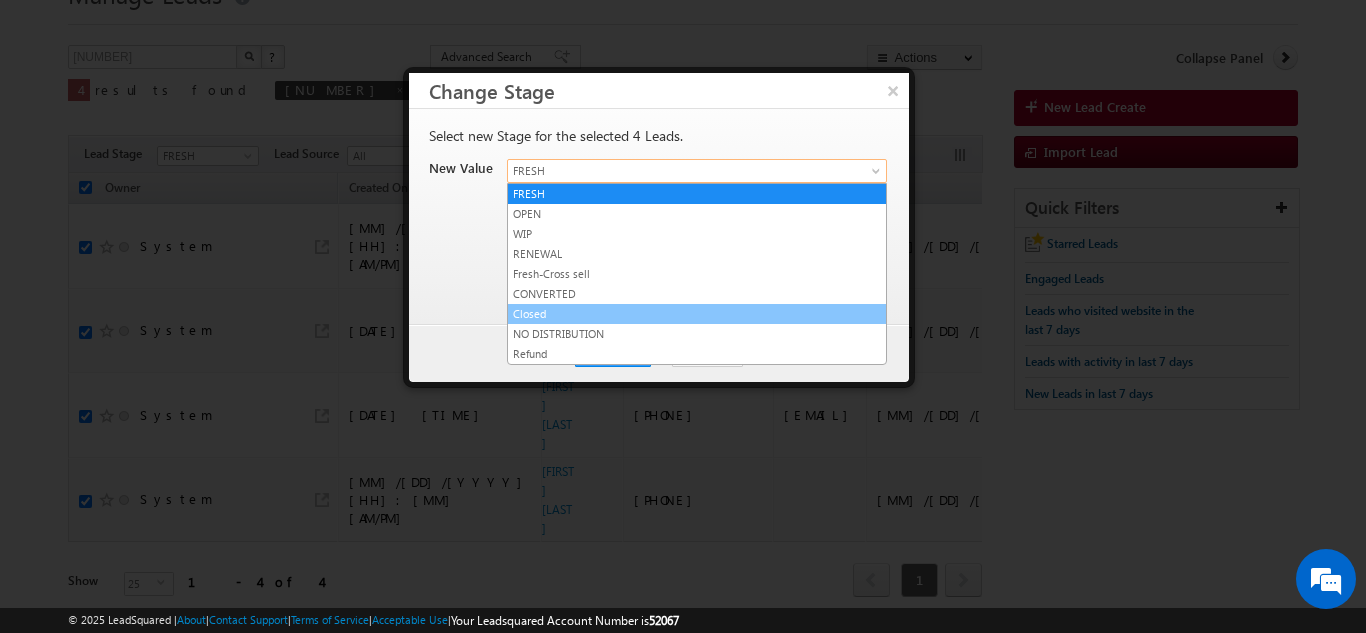 click on "Closed" at bounding box center (697, 314) 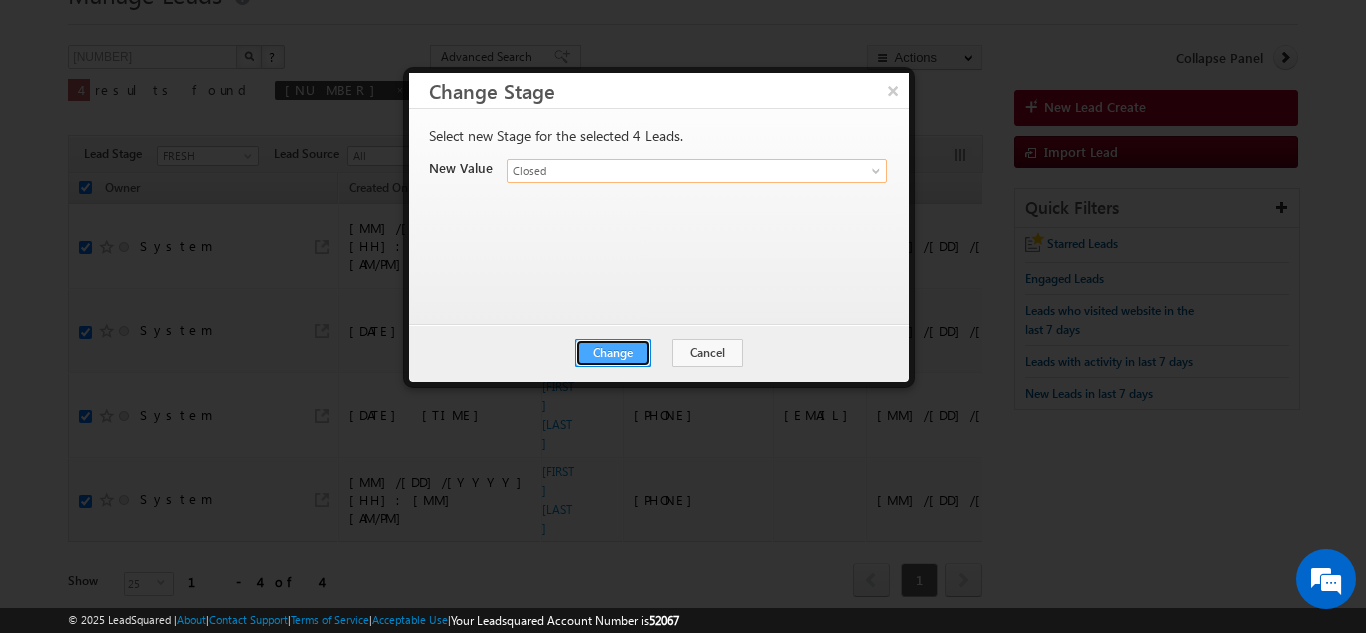 click on "Change" at bounding box center [613, 353] 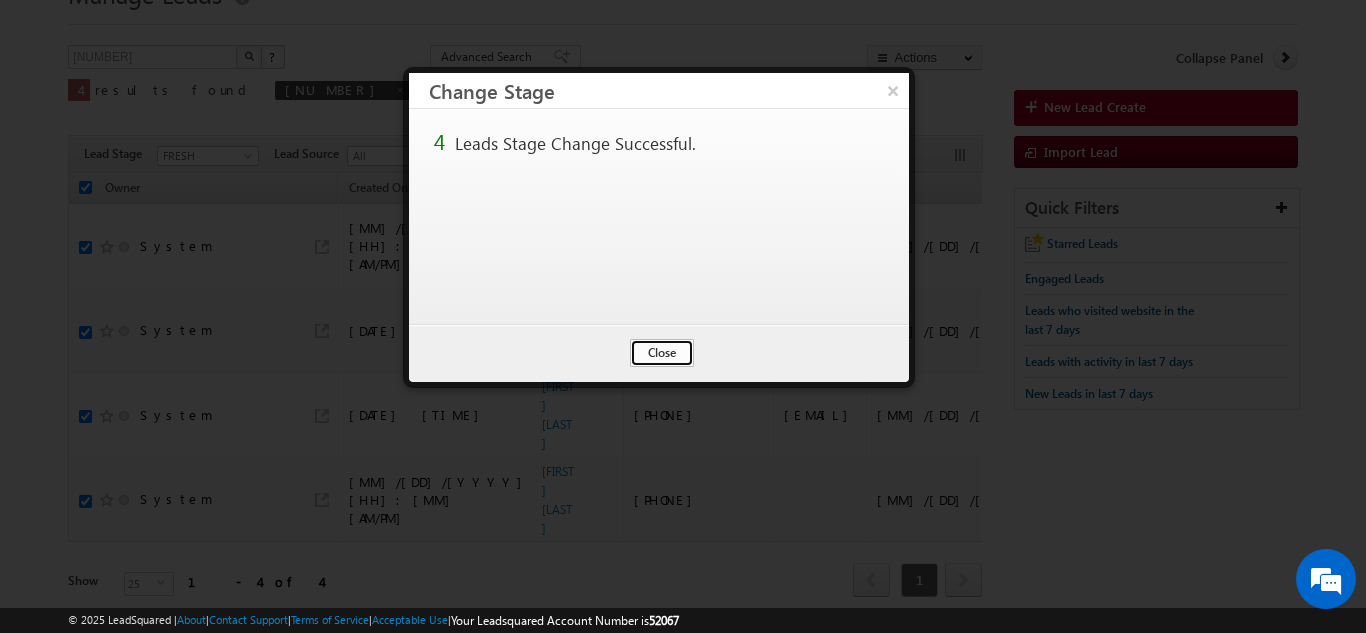 click on "Close" at bounding box center [662, 353] 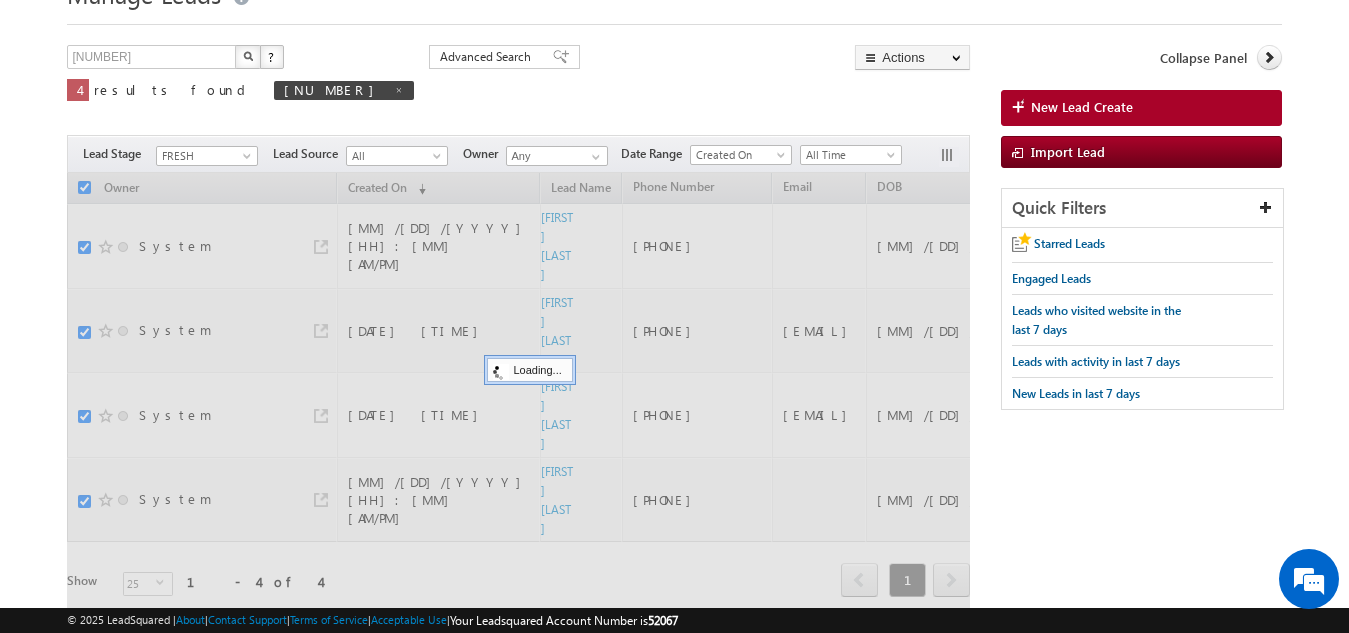 checkbox on "false" 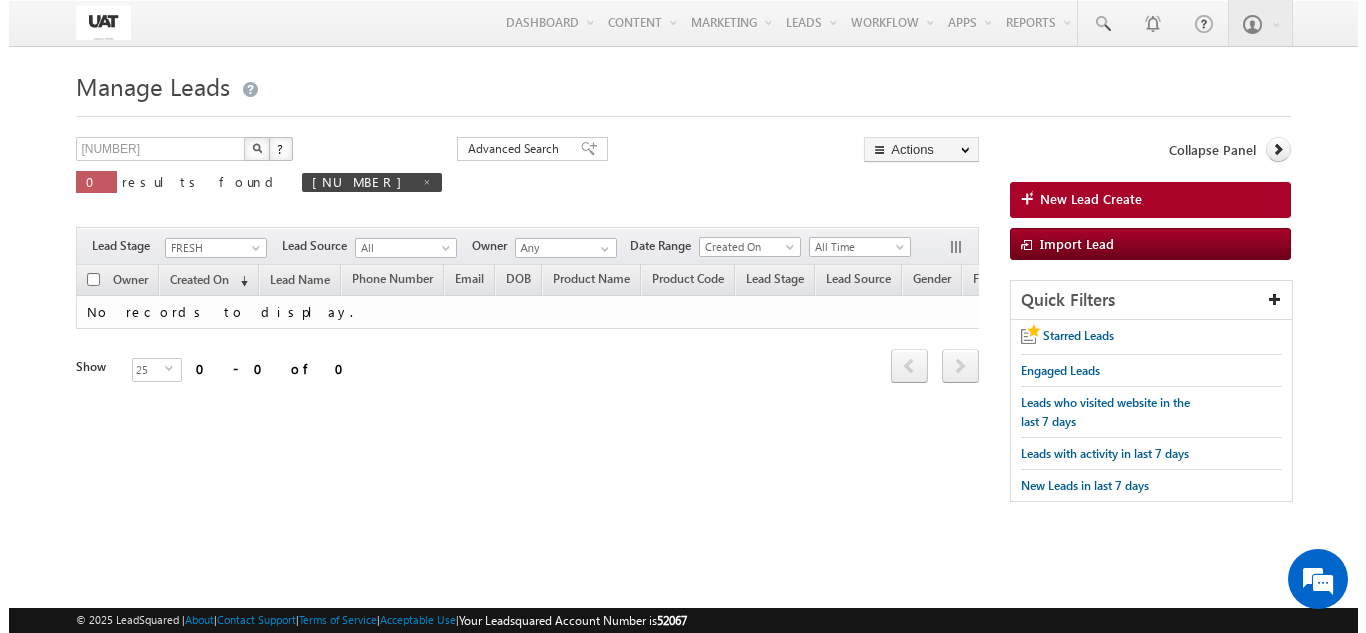 scroll, scrollTop: 0, scrollLeft: 0, axis: both 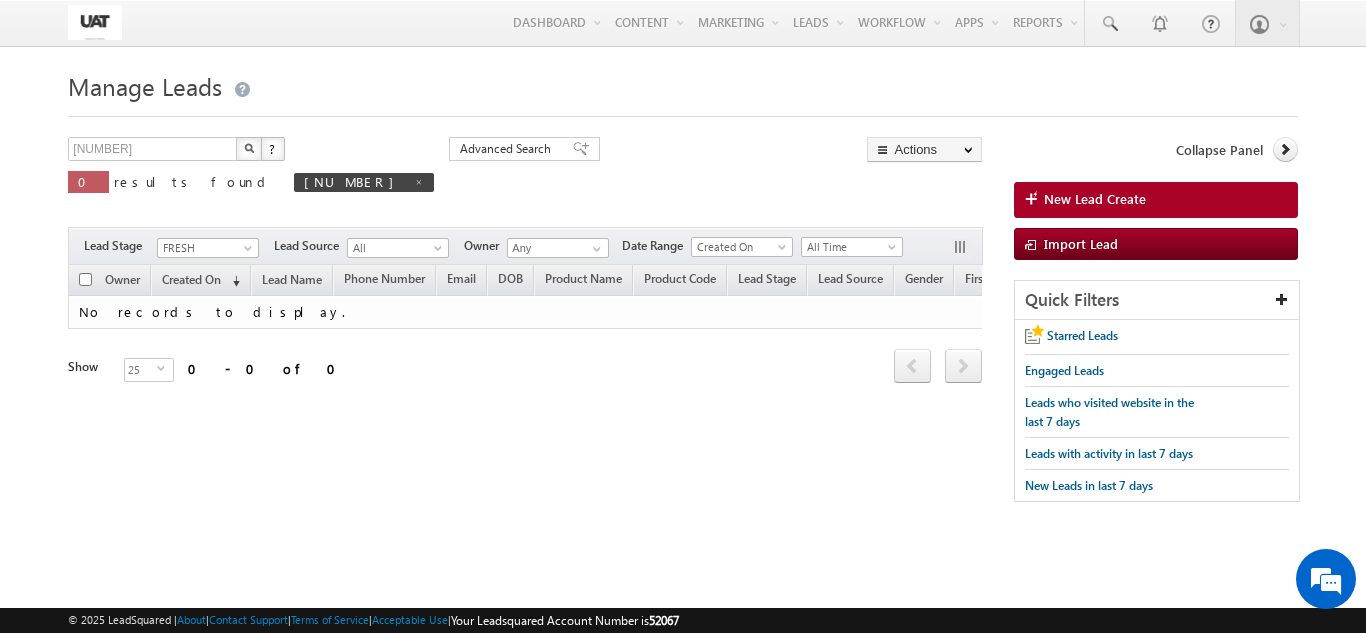 click at bounding box center [249, 149] 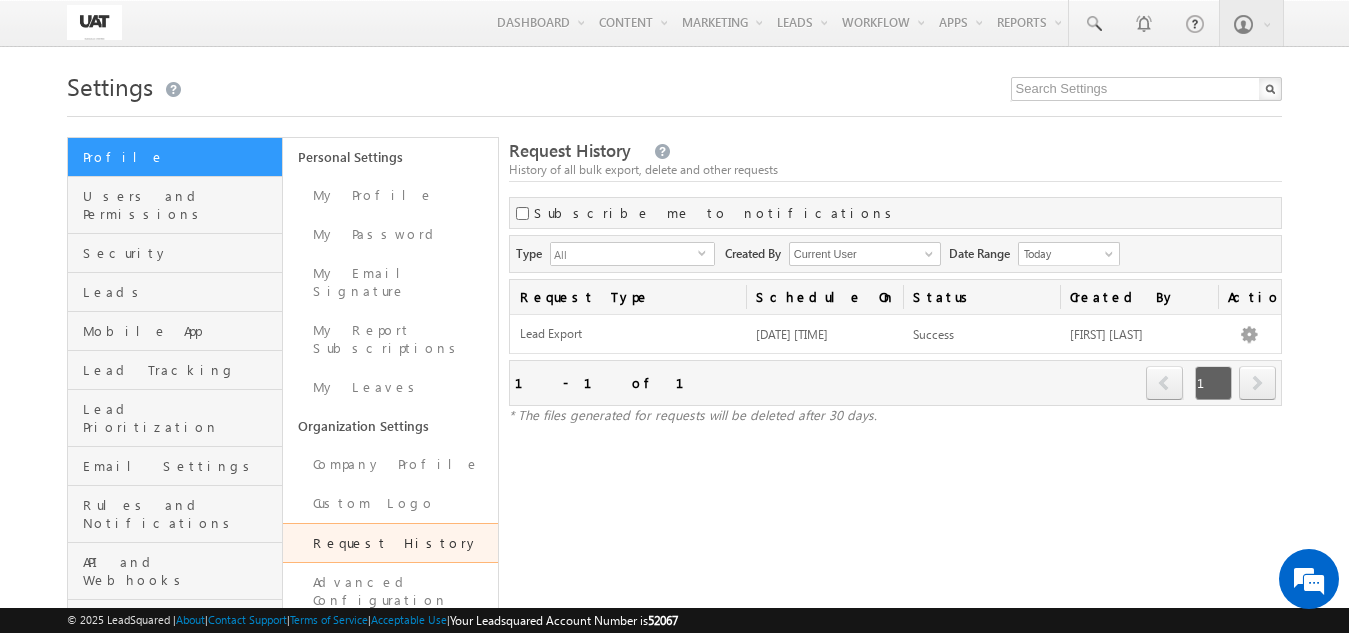 scroll, scrollTop: 0, scrollLeft: 0, axis: both 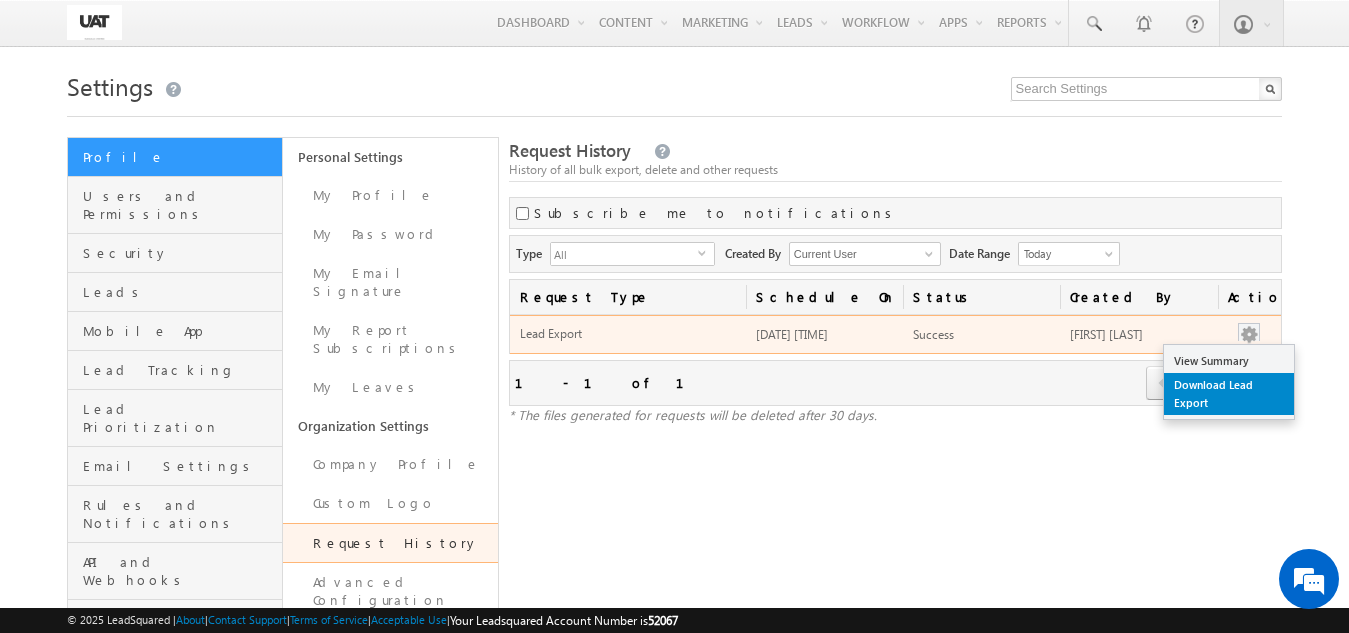 click on "Download Lead Export" at bounding box center [1229, 394] 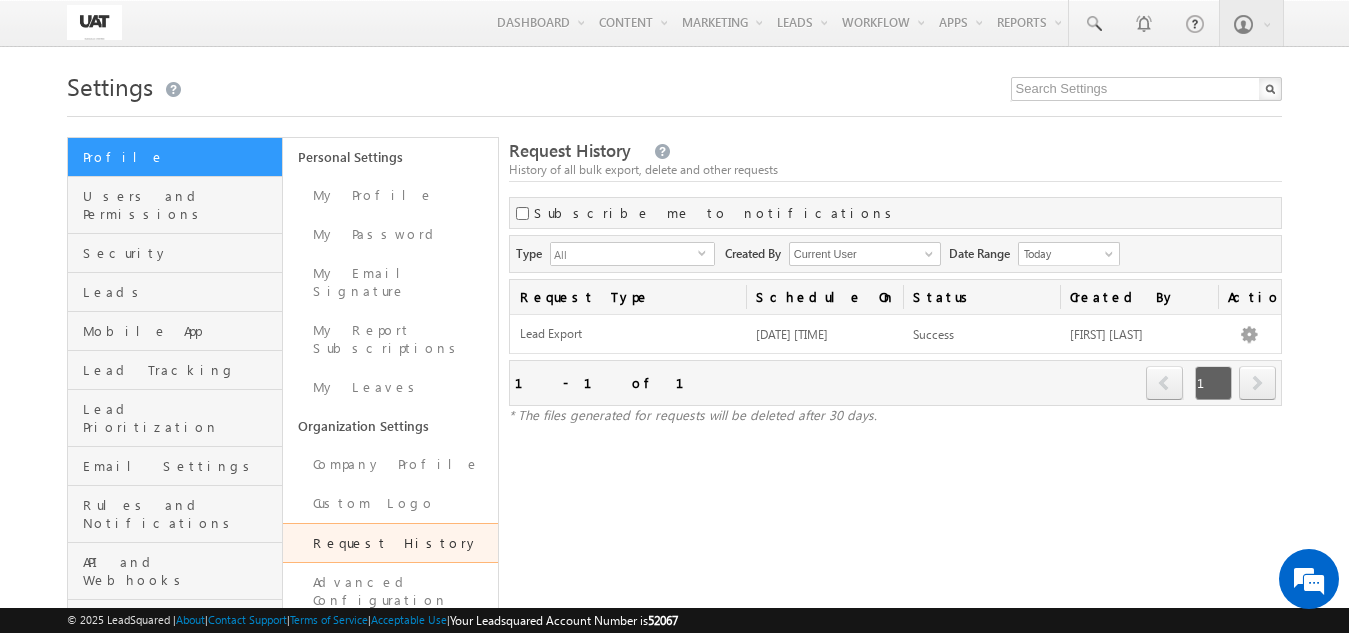 scroll, scrollTop: 0, scrollLeft: 0, axis: both 